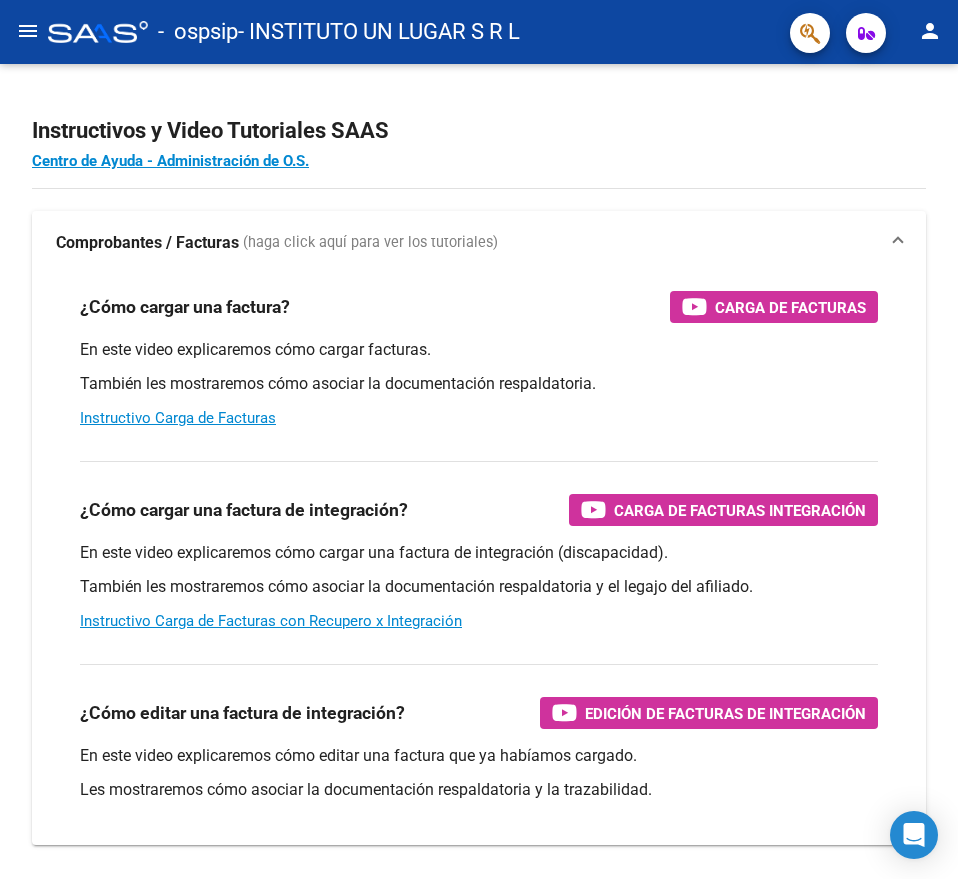 scroll, scrollTop: 0, scrollLeft: 0, axis: both 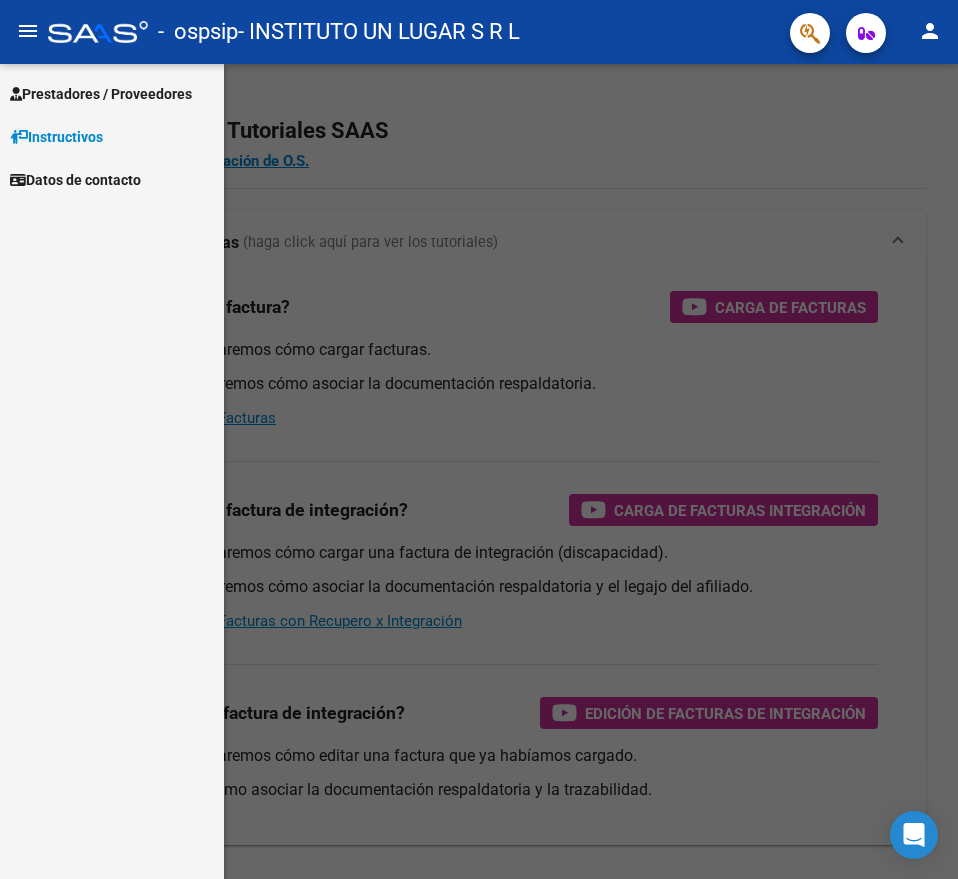 click on "Prestadores / Proveedores" at bounding box center [101, 94] 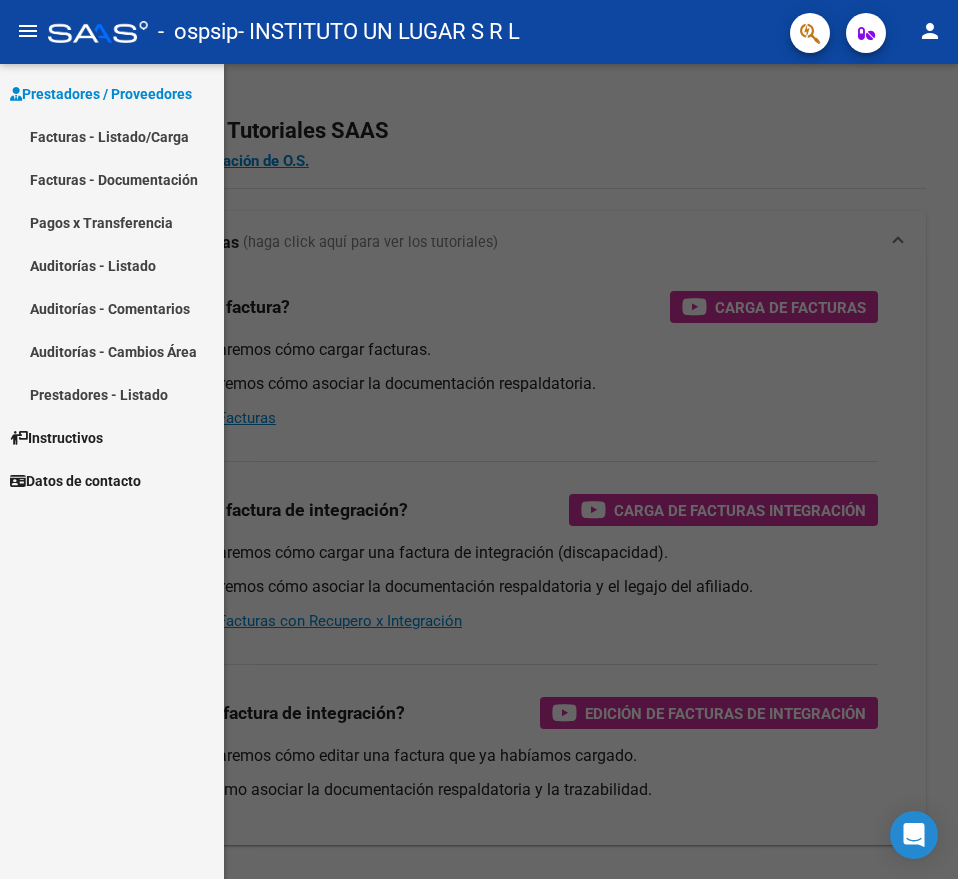 click on "Facturas - Listado/Carga" at bounding box center [112, 136] 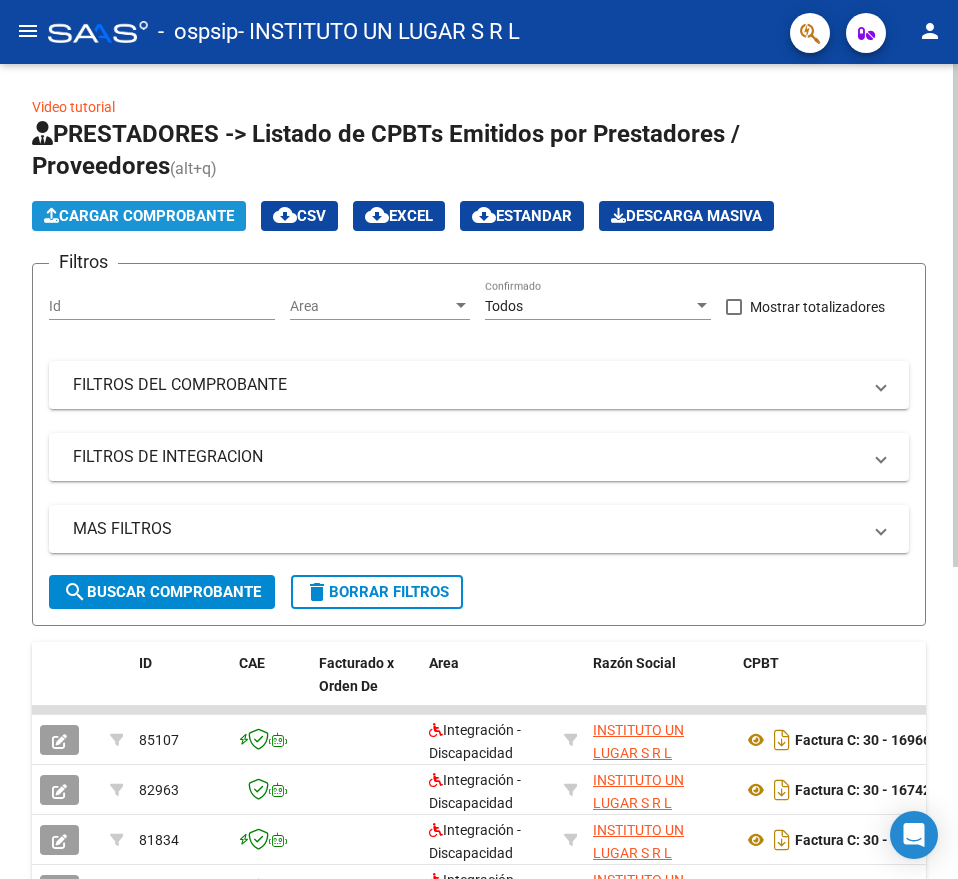 click on "Cargar Comprobante" 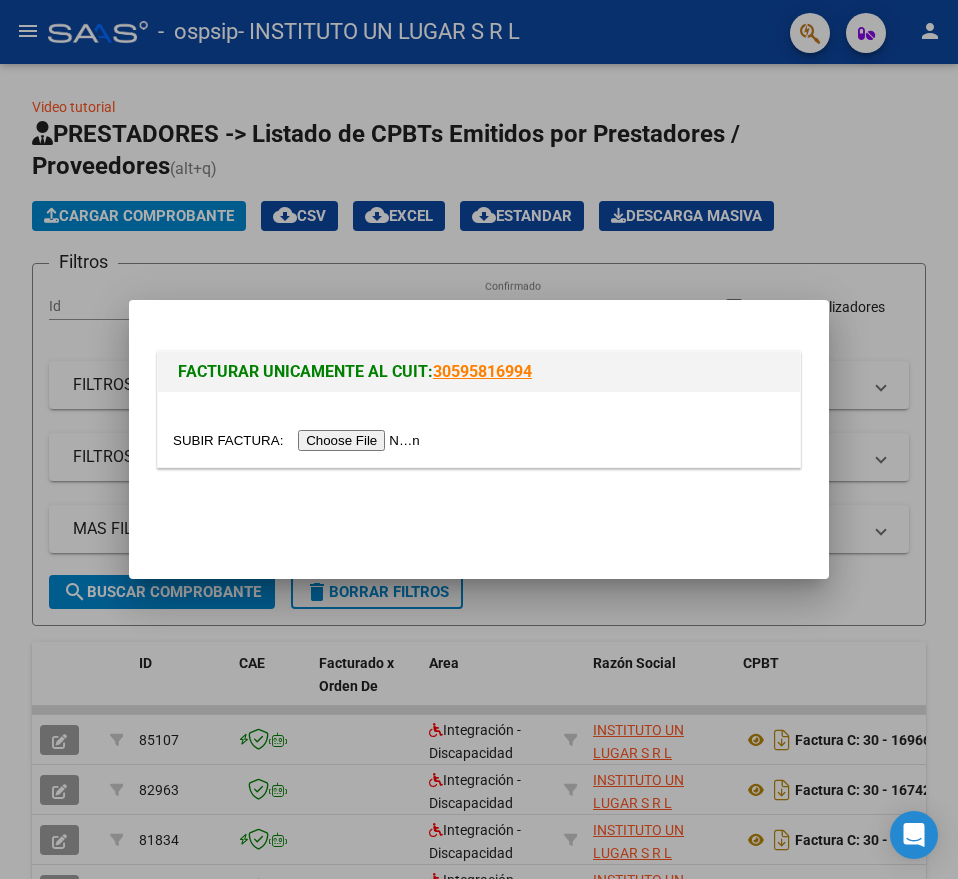 click at bounding box center [299, 440] 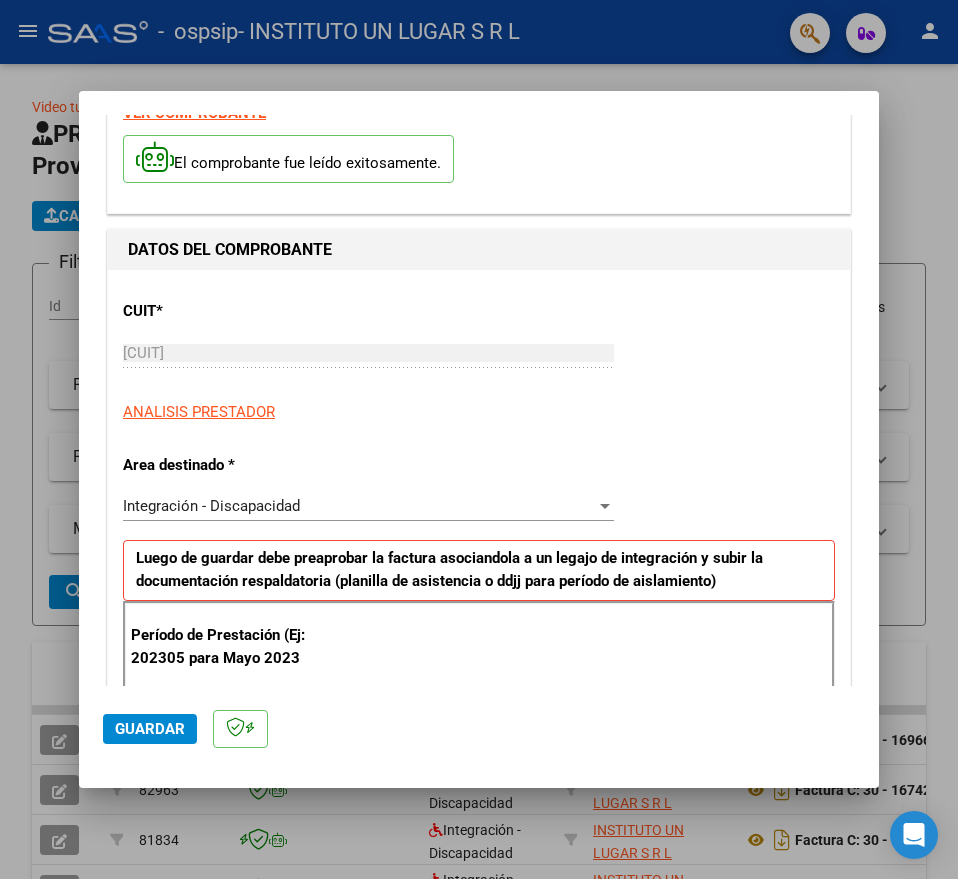 scroll, scrollTop: 200, scrollLeft: 0, axis: vertical 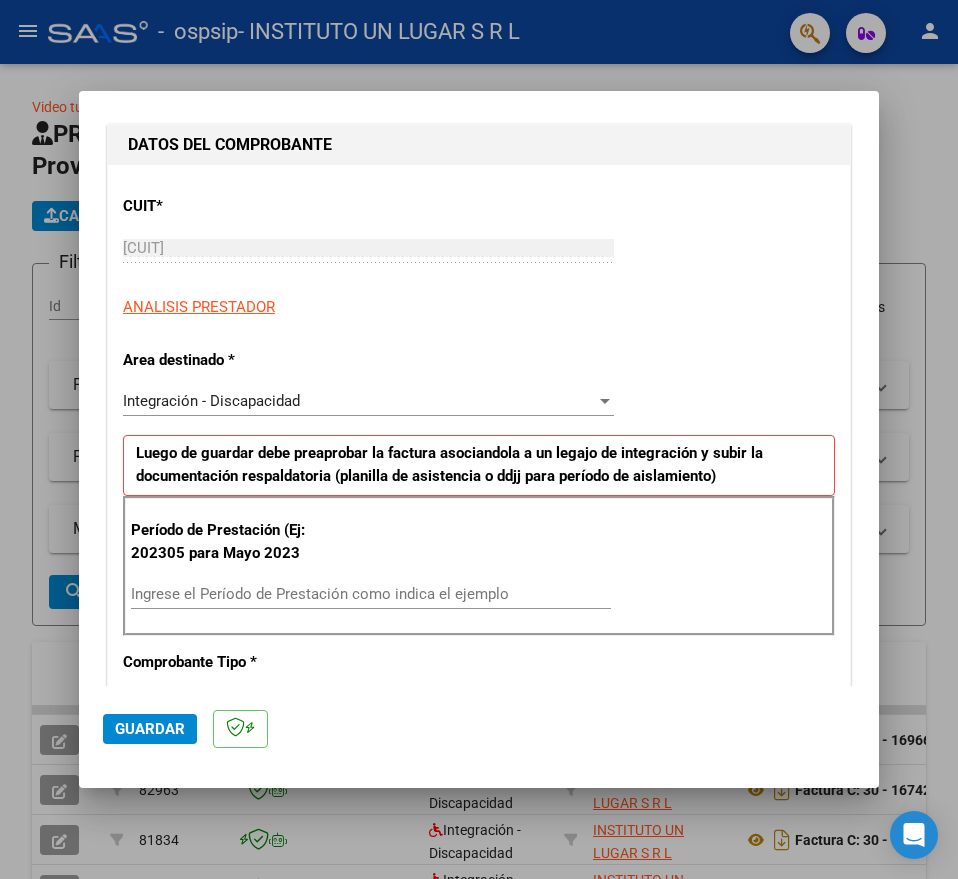 click on "Integración - Discapacidad" at bounding box center (211, 401) 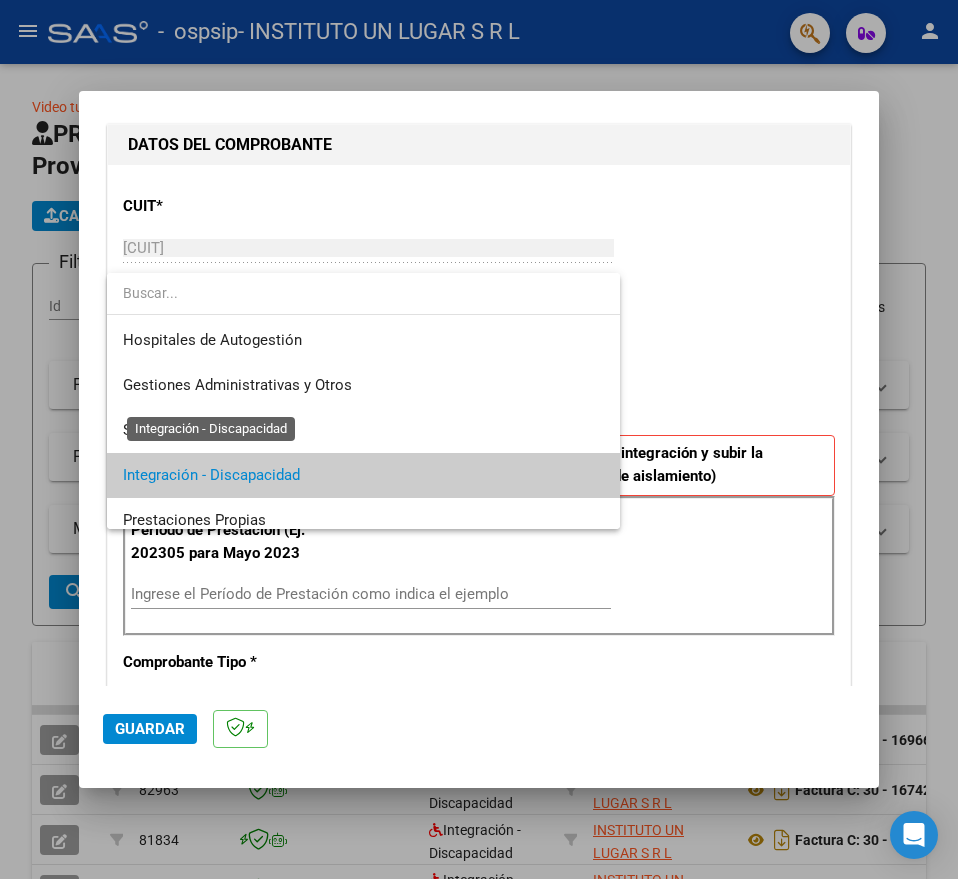 scroll, scrollTop: 75, scrollLeft: 0, axis: vertical 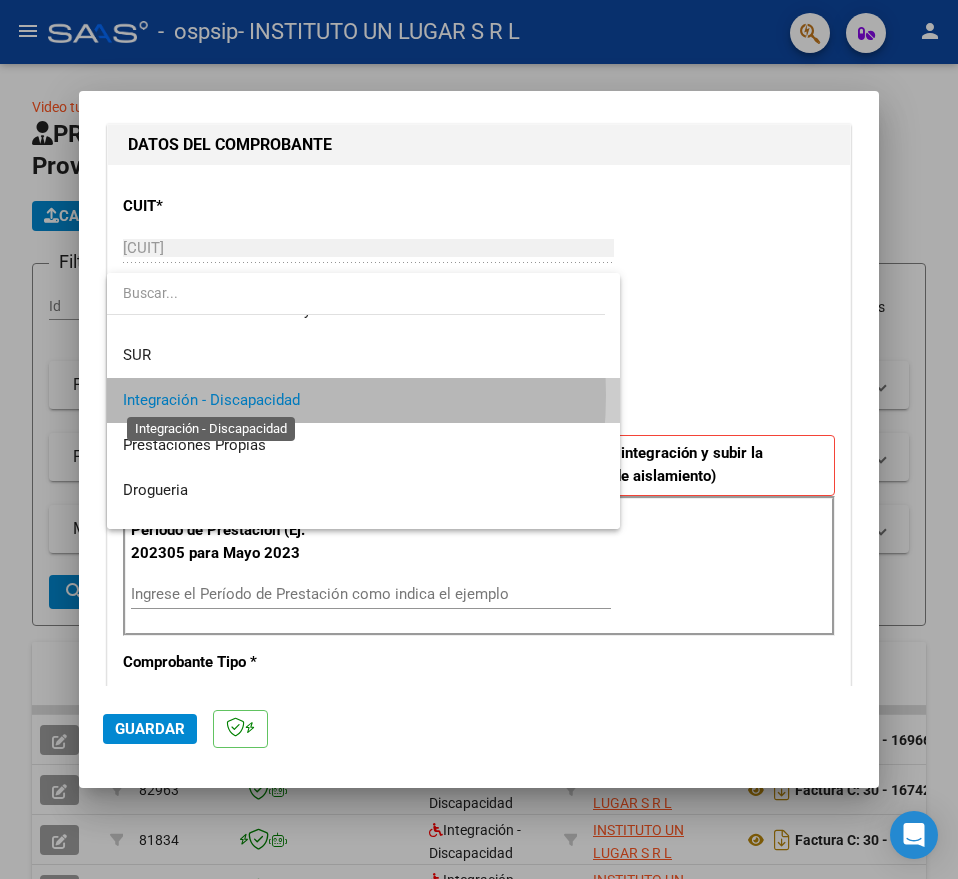 click on "Integración - Discapacidad" at bounding box center (211, 400) 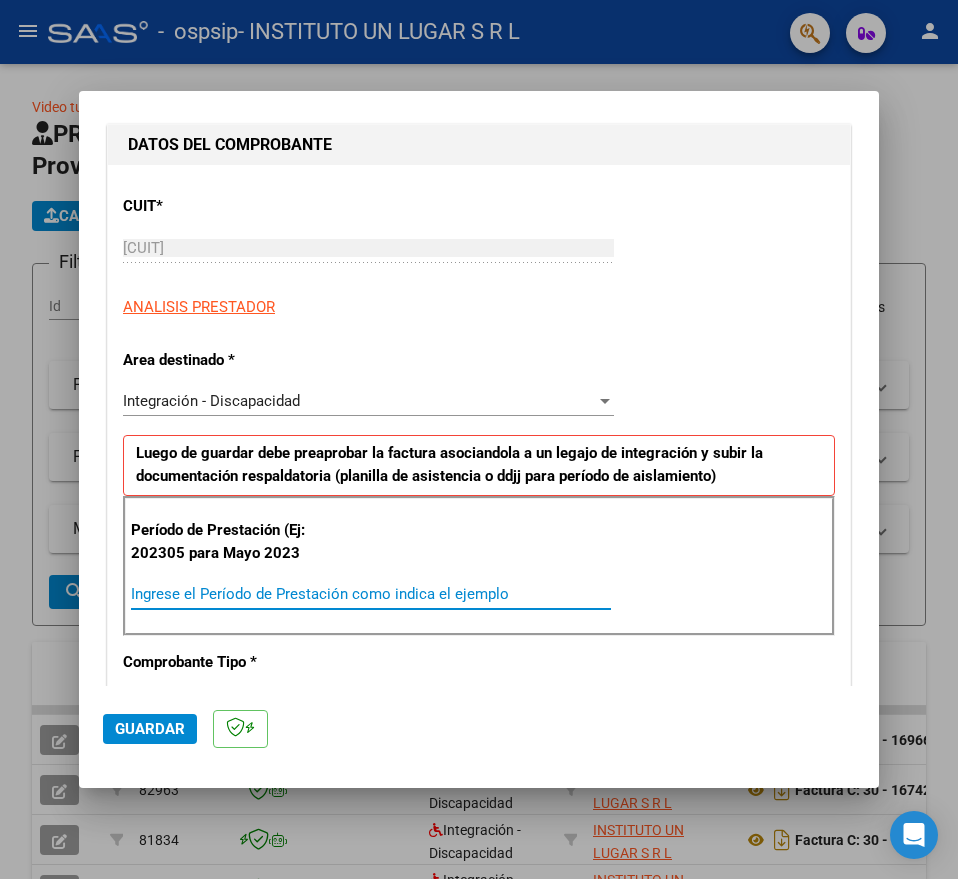 click on "Ingrese el Período de Prestación como indica el ejemplo" at bounding box center (371, 594) 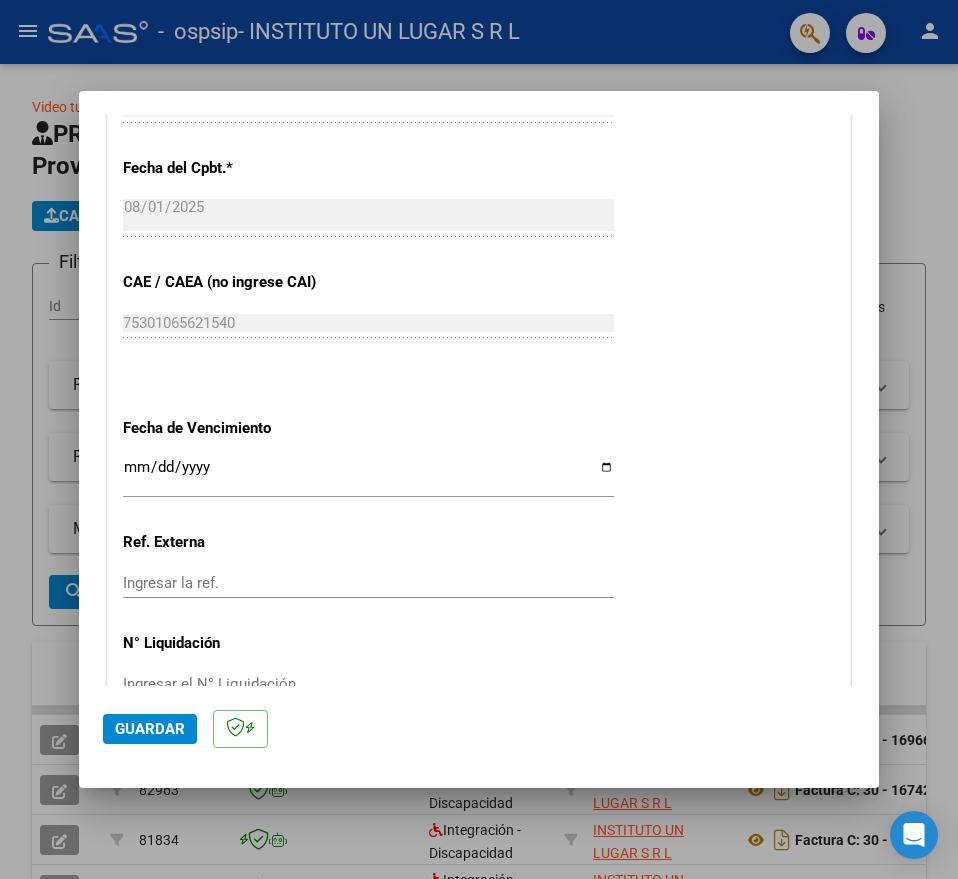 scroll, scrollTop: 1100, scrollLeft: 0, axis: vertical 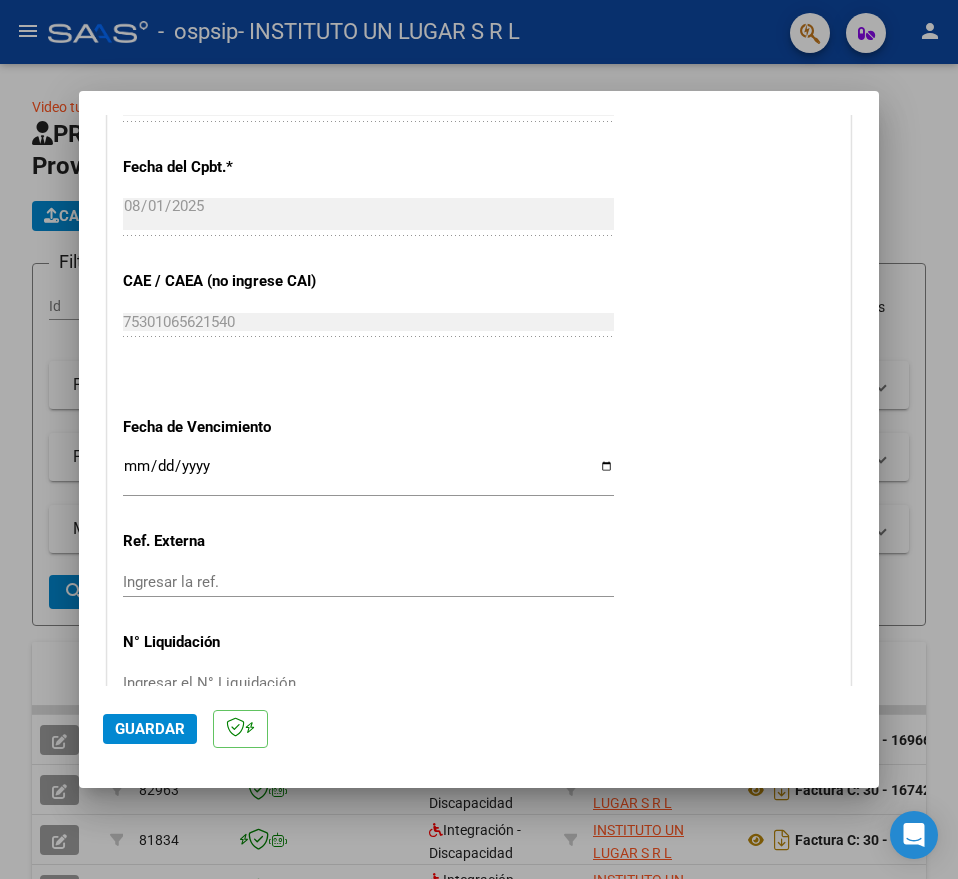 type on "202507" 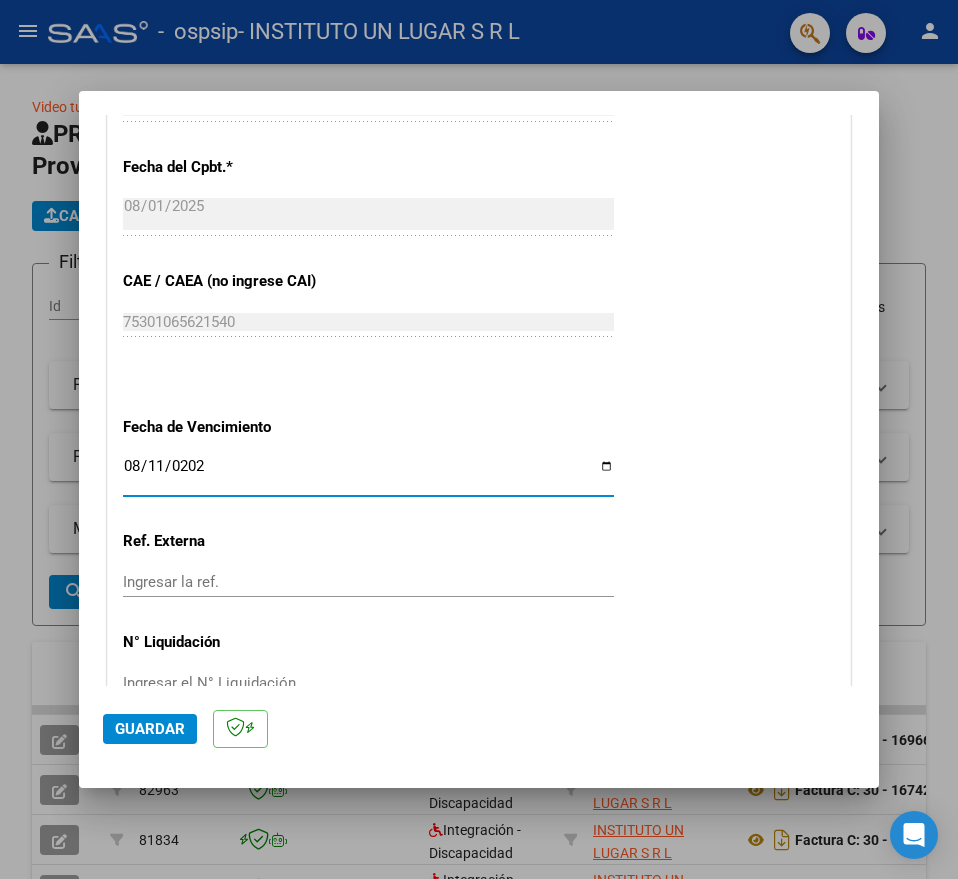 type on "2025-08-11" 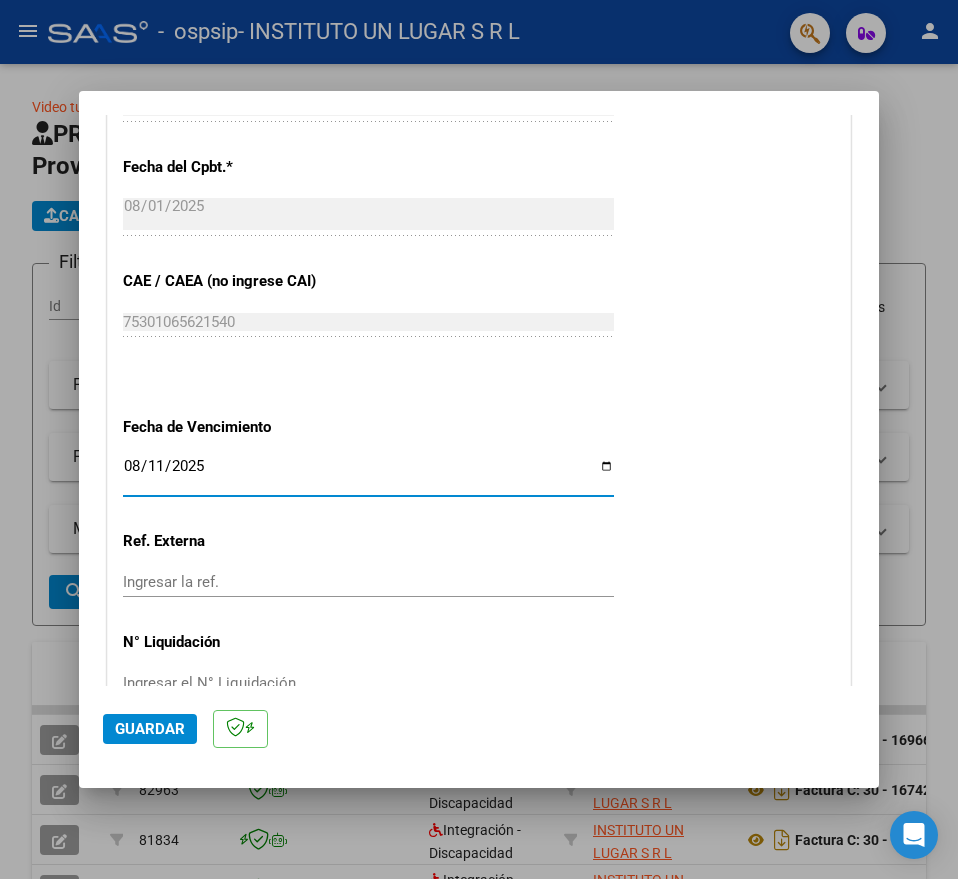 click on "Ingresar la ref." at bounding box center [368, 582] 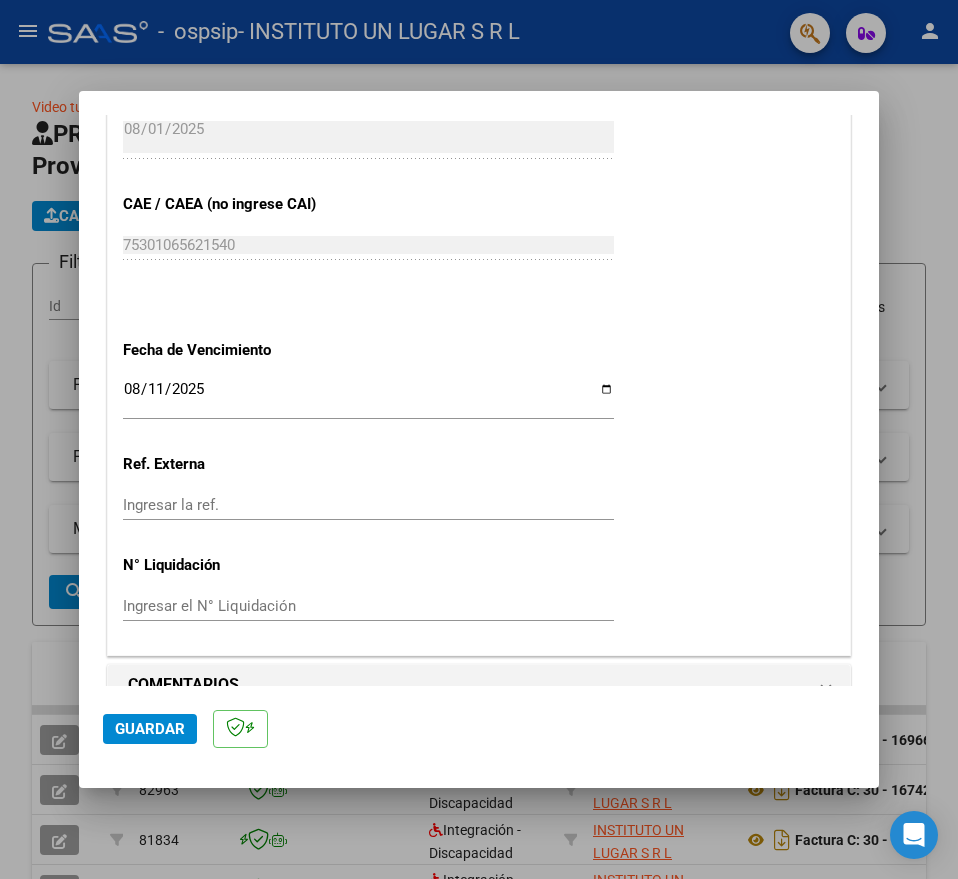 scroll, scrollTop: 1212, scrollLeft: 0, axis: vertical 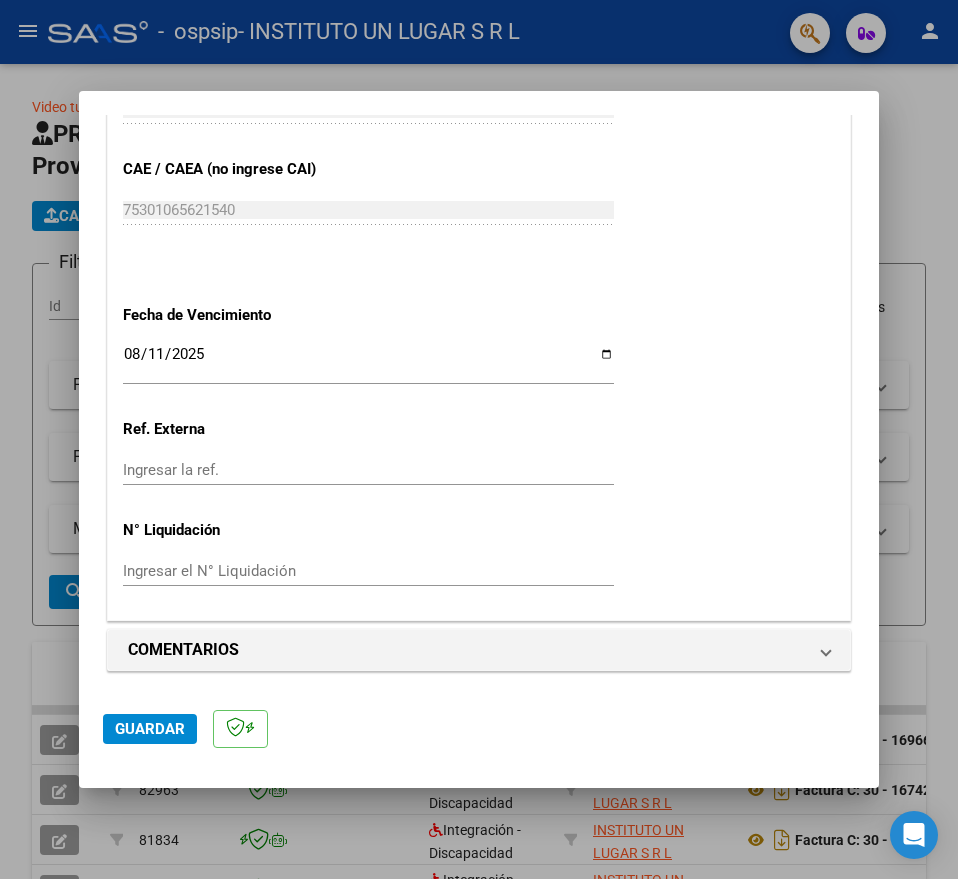 click on "Guardar" 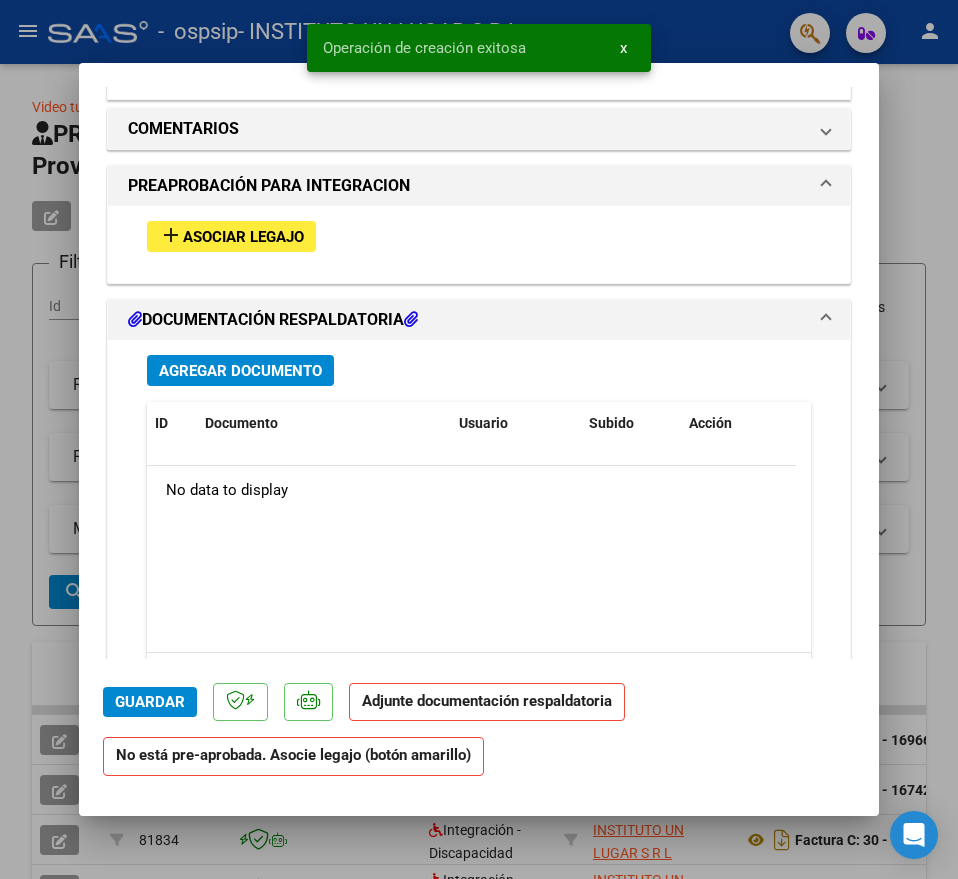 scroll, scrollTop: 1600, scrollLeft: 0, axis: vertical 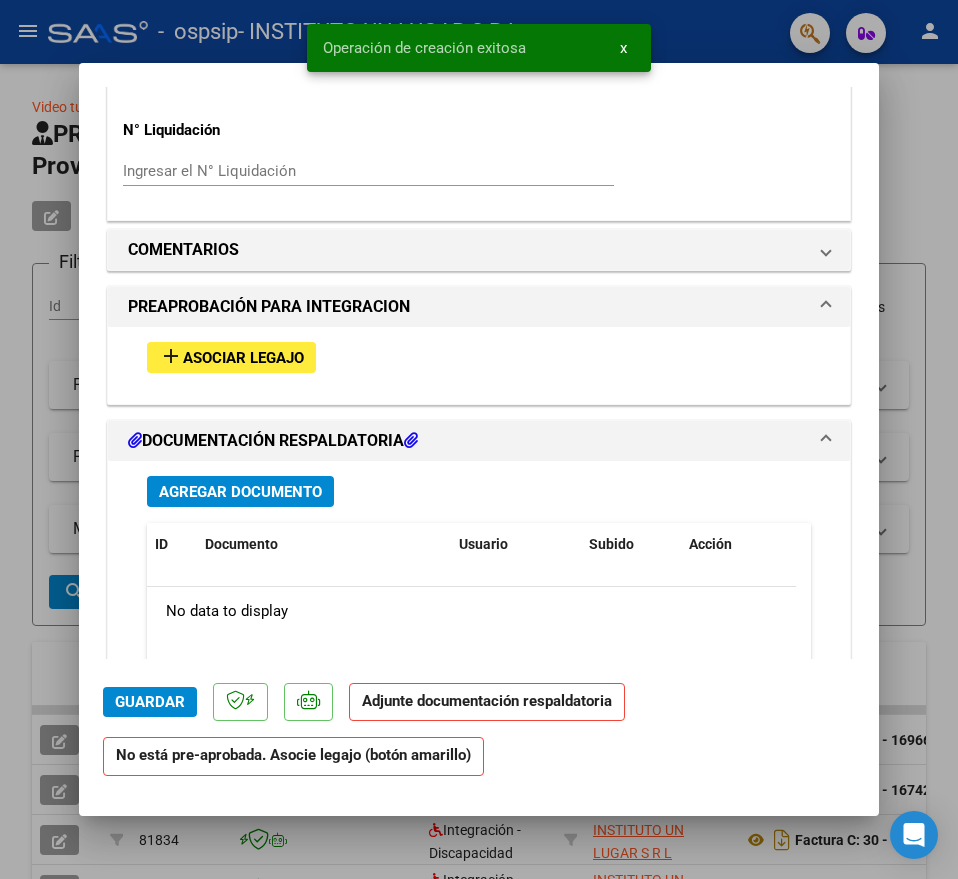 click on "Asociar Legajo" at bounding box center (243, 358) 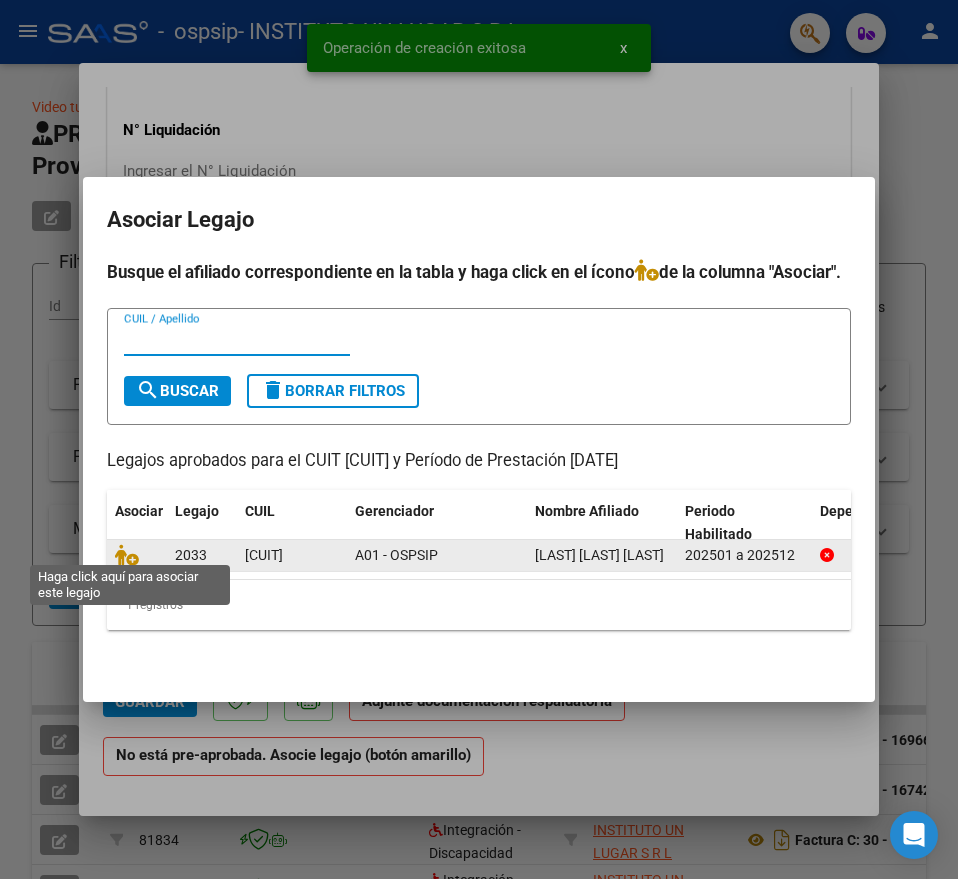 click 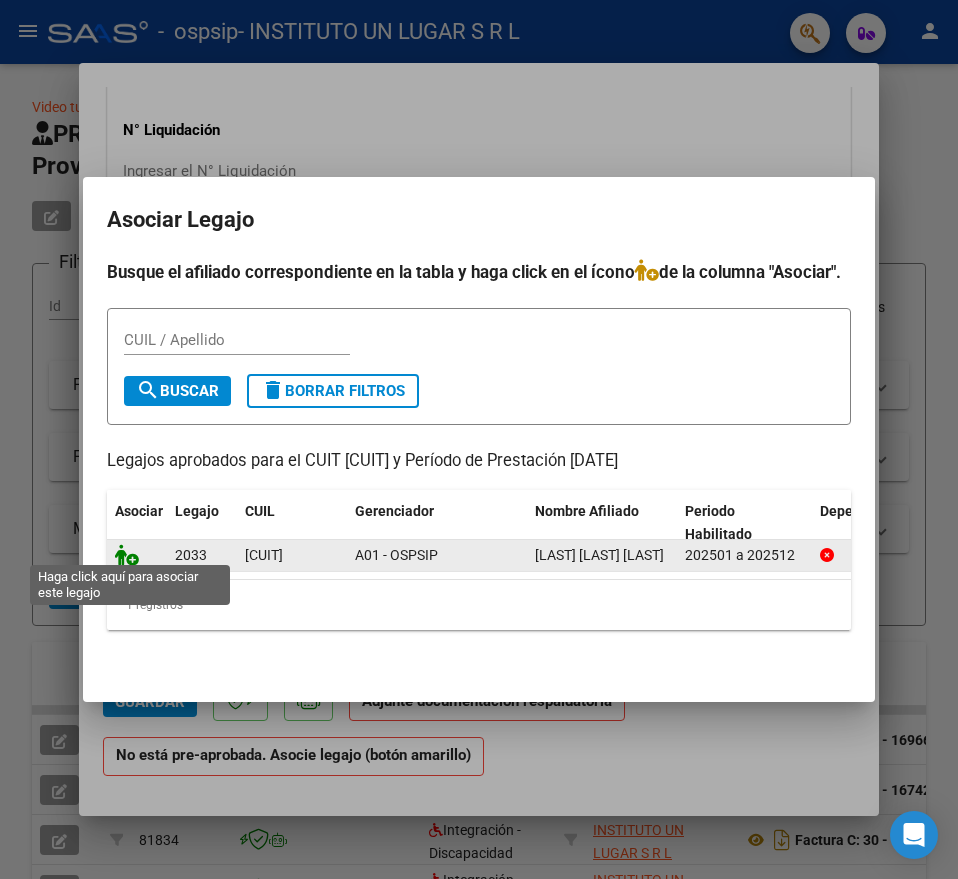click 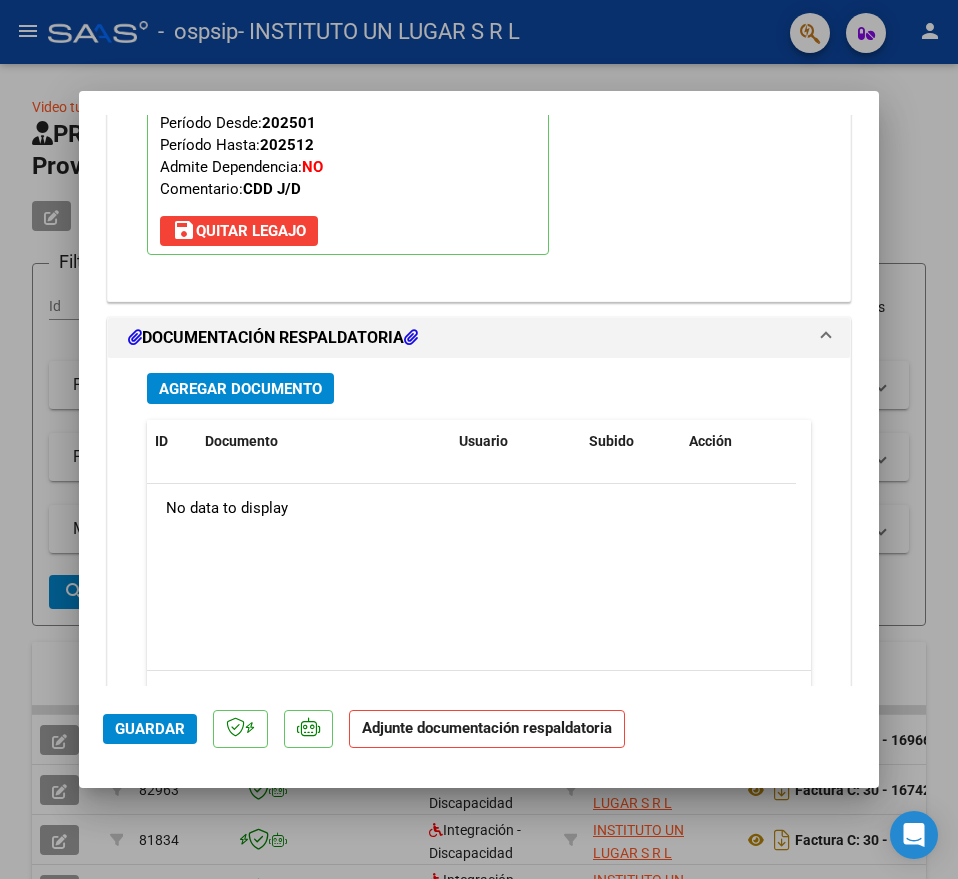 scroll, scrollTop: 2052, scrollLeft: 0, axis: vertical 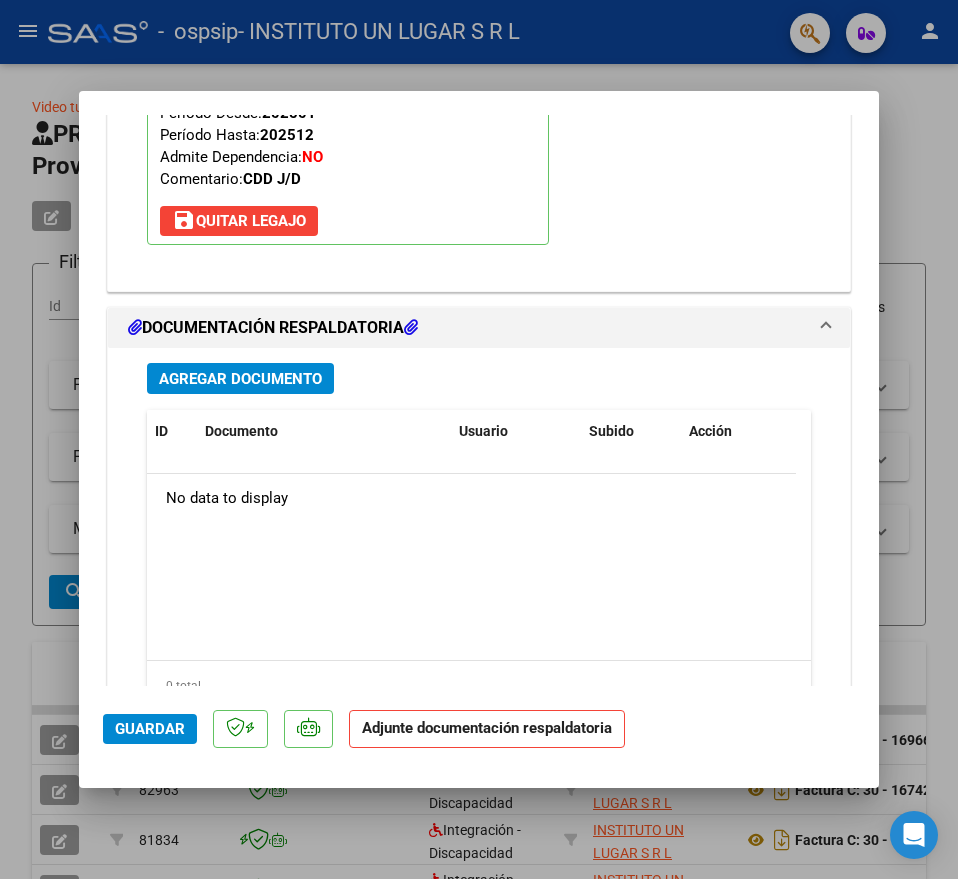 click on "Agregar Documento" at bounding box center (240, 379) 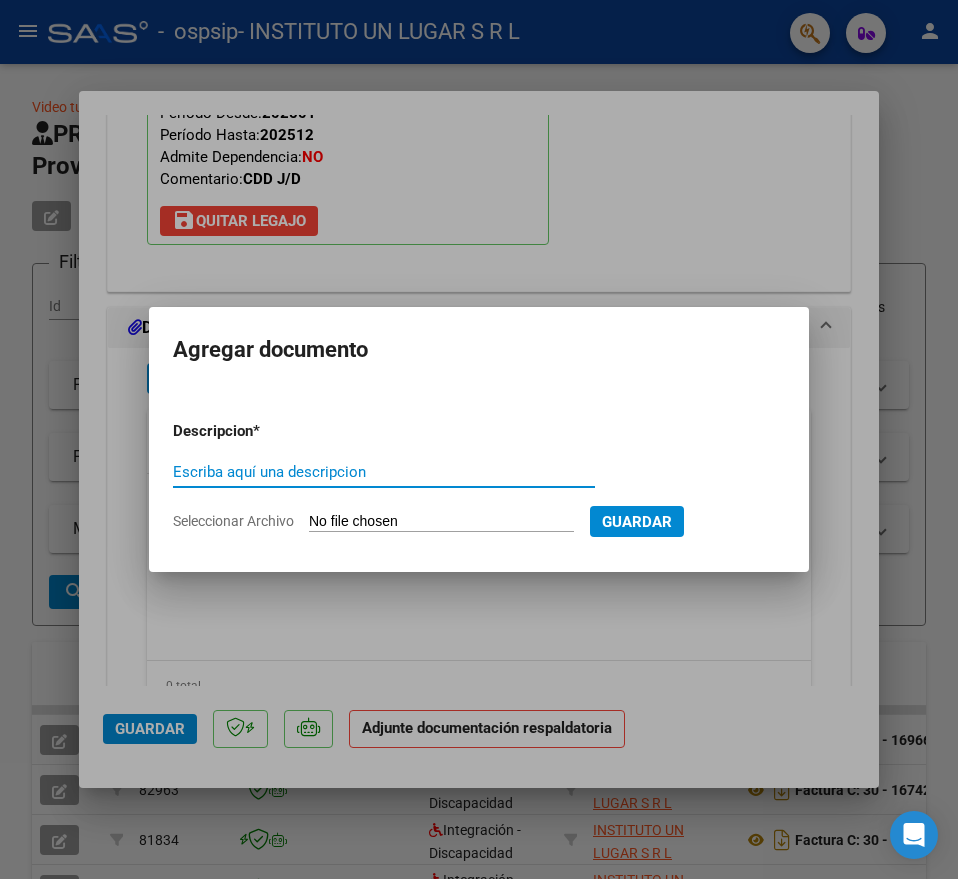 type on "a" 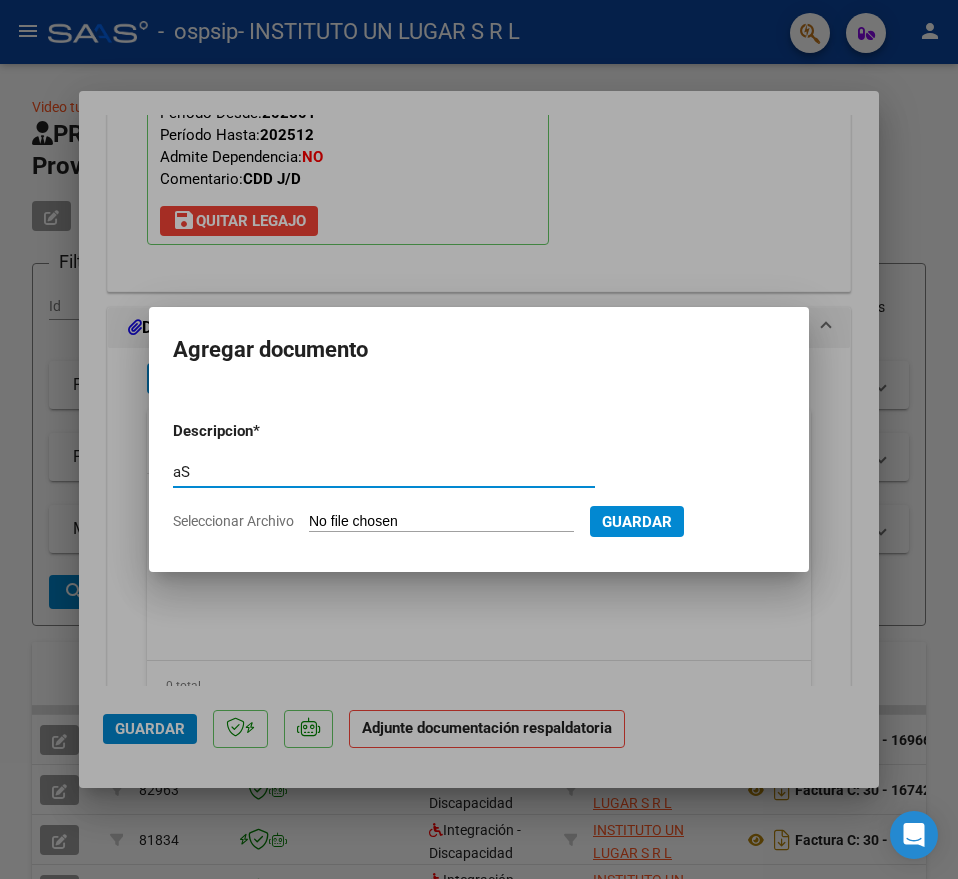 type on "a" 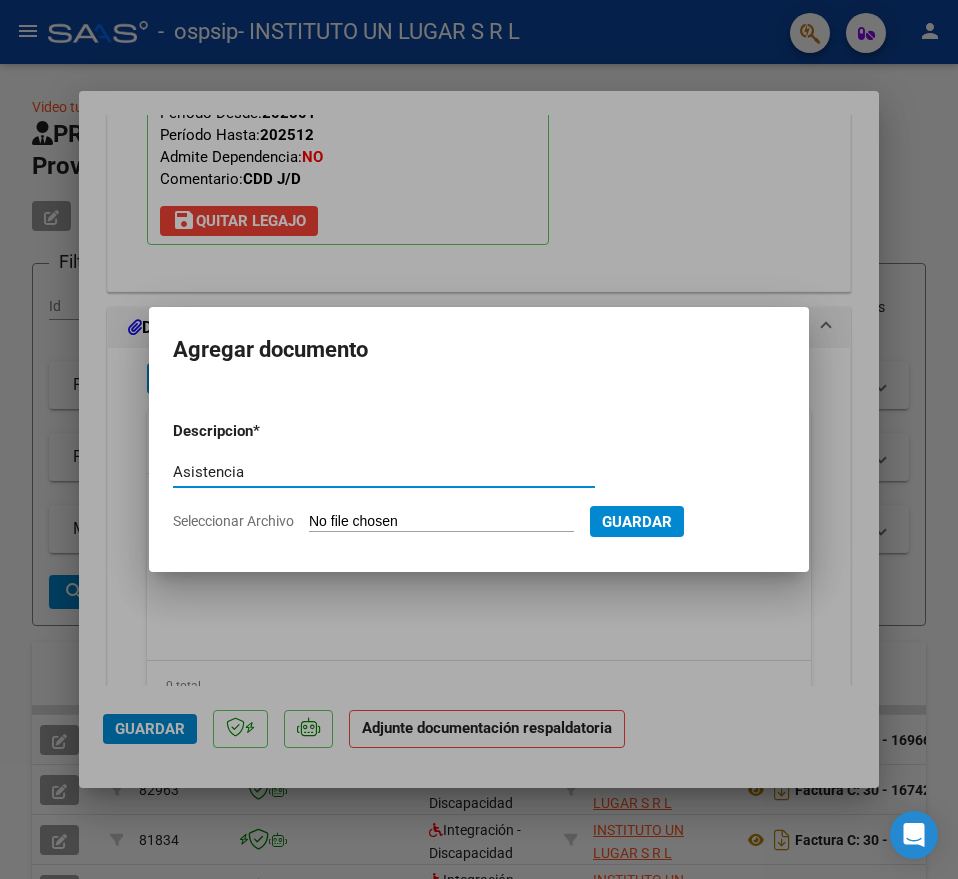 type on "Asistencia" 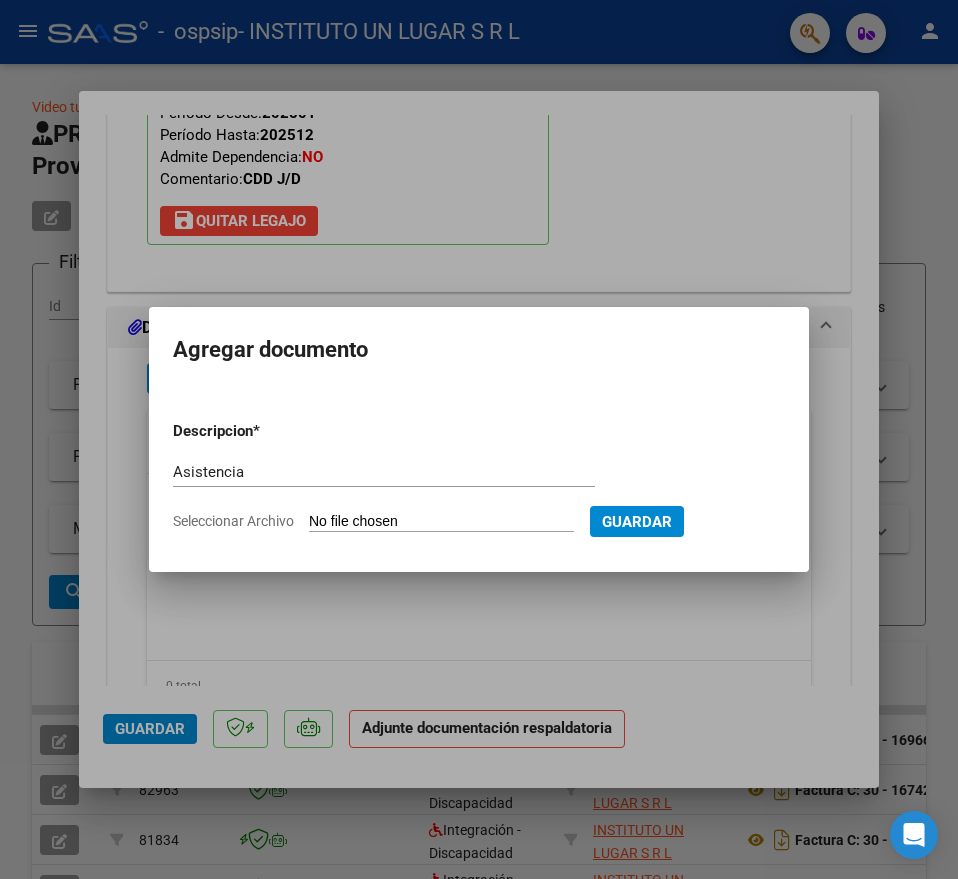 click on "Seleccionar Archivo" at bounding box center (441, 522) 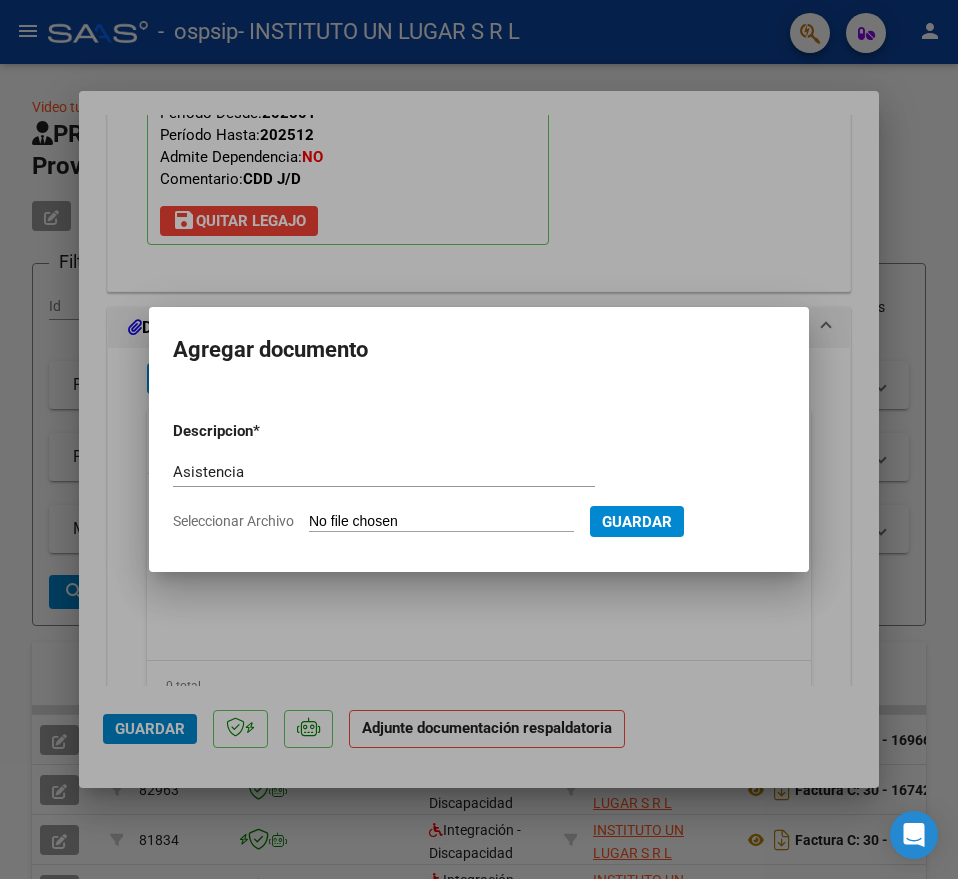 type on "C:\fakepath\Asist Jul25.pdf" 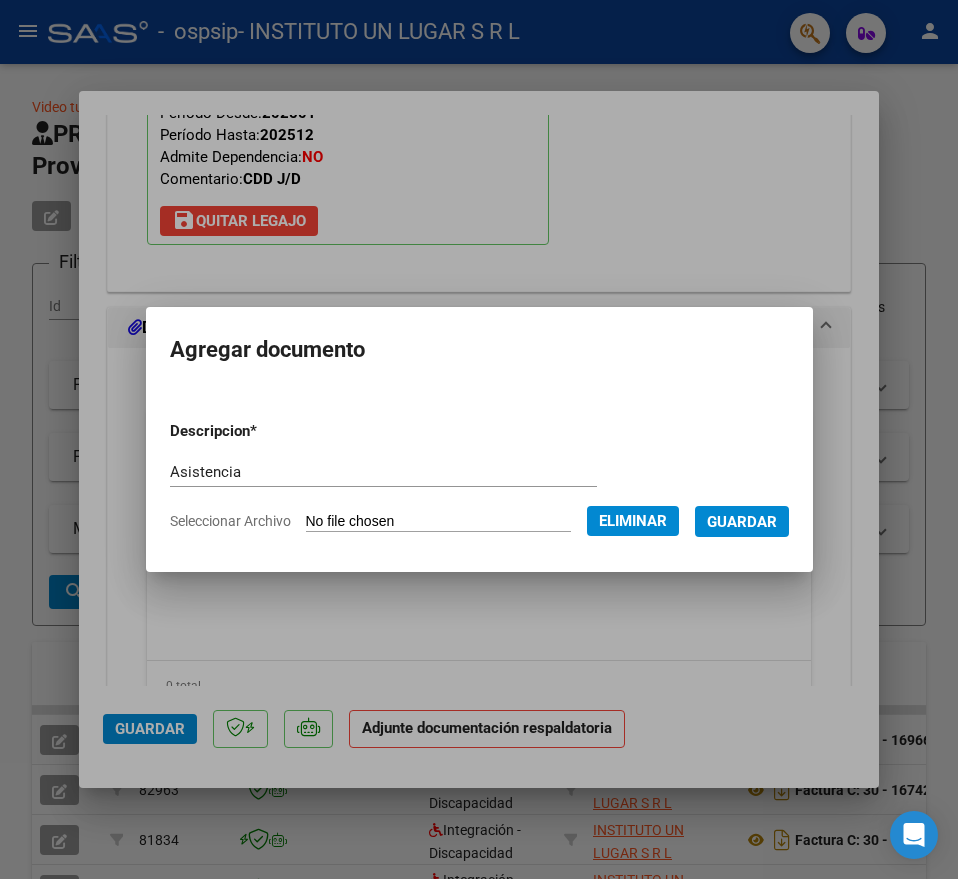 click on "Descripcion  *   Asistencia Escriba aquí una descripcion  Seleccionar Archivo Eliminar Guardar" at bounding box center [479, 476] 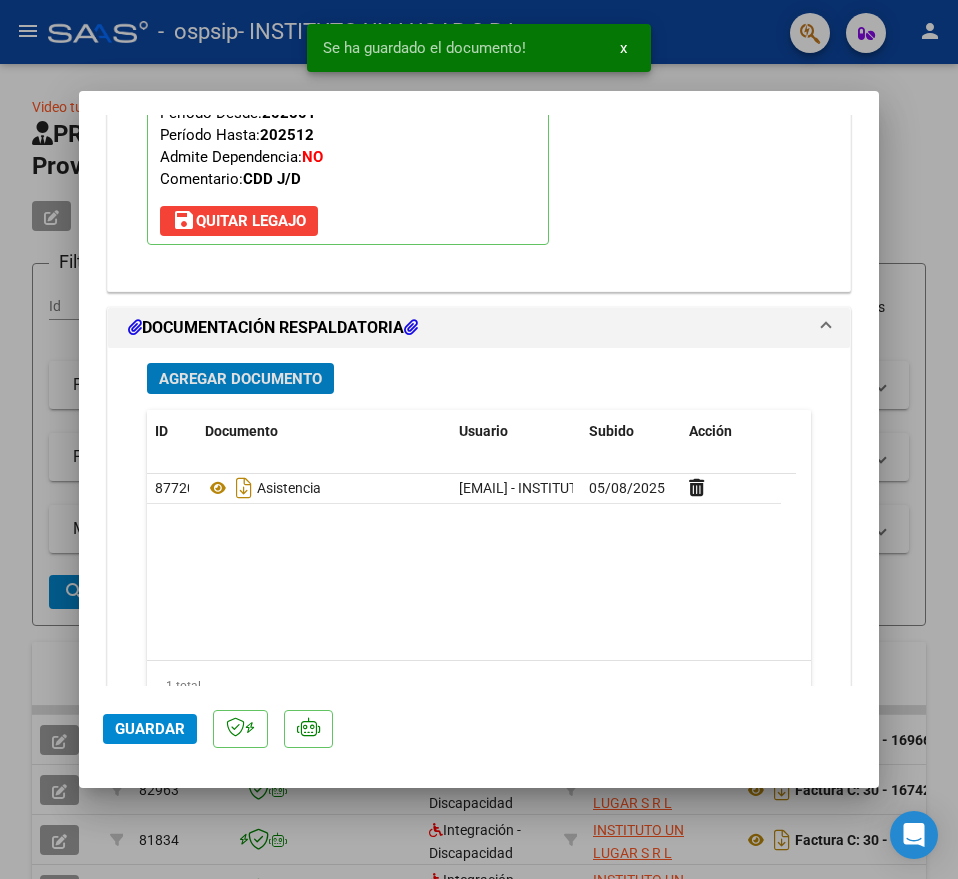 click on "Agregar Documento" at bounding box center (240, 378) 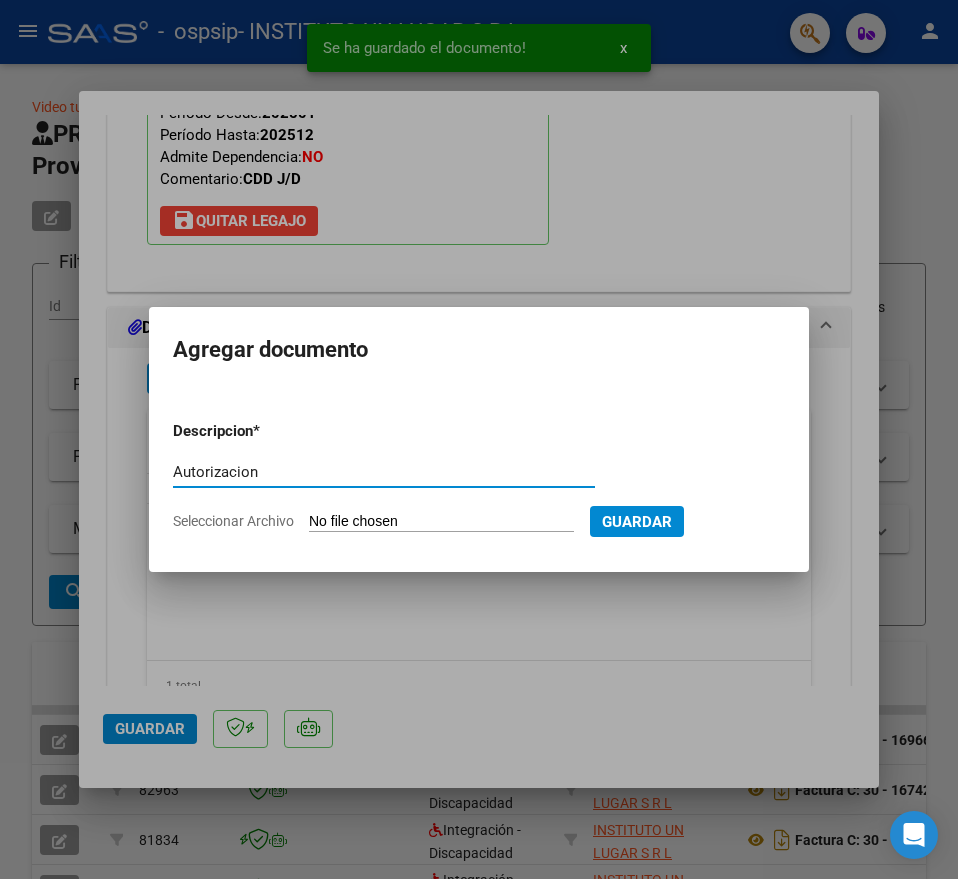 type on "Autorizacion" 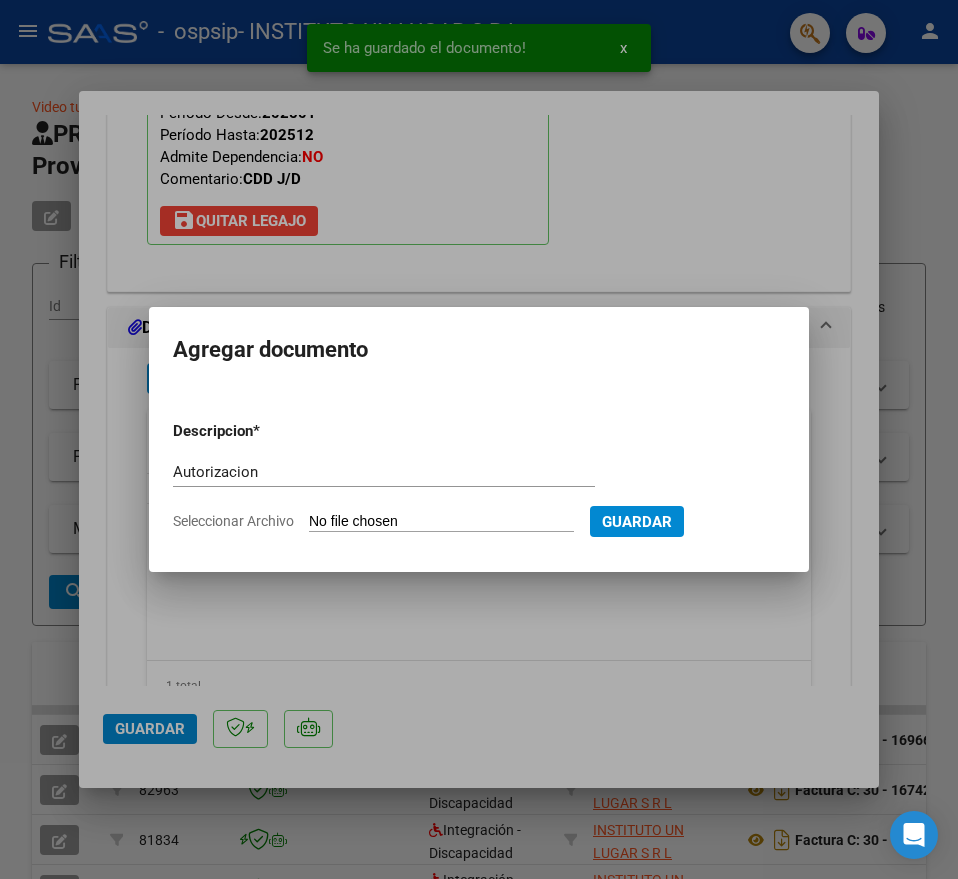 click on "Seleccionar Archivo" at bounding box center (441, 522) 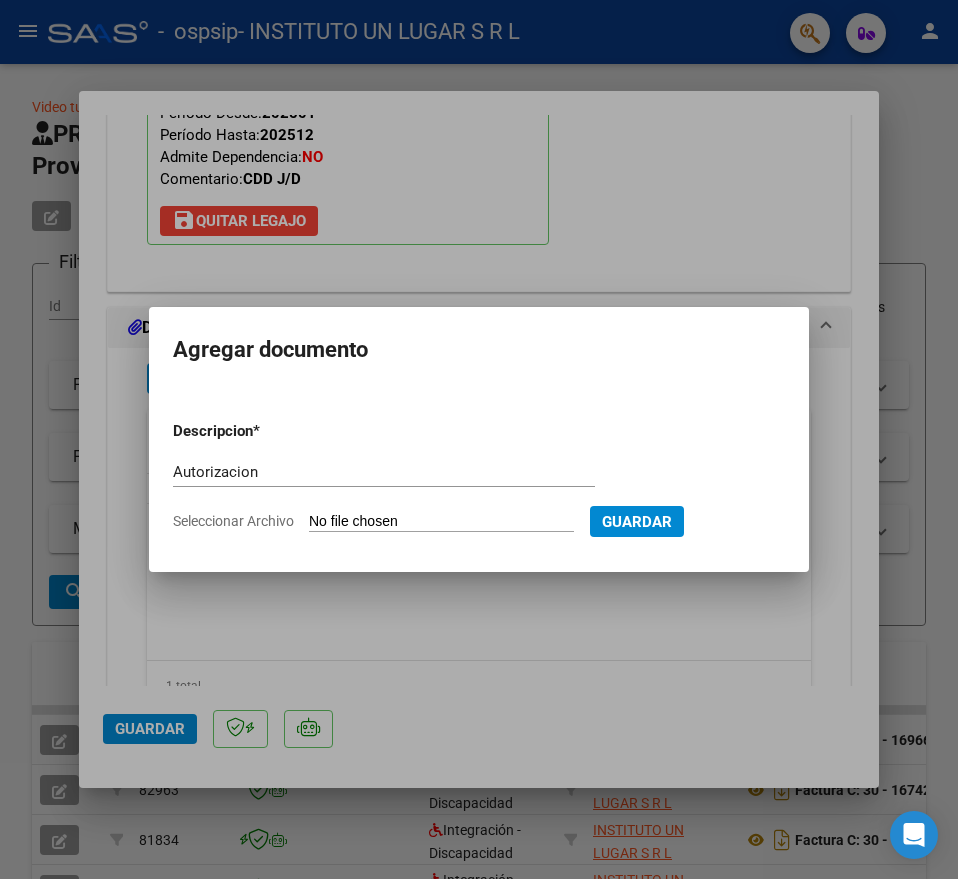 type on "C:\fakepath\CARRANZA LEONARDO CDDJD AUTORIZACION 2025 SEGUN RESOLUCION 360 22 (2)_firmado.pdf" 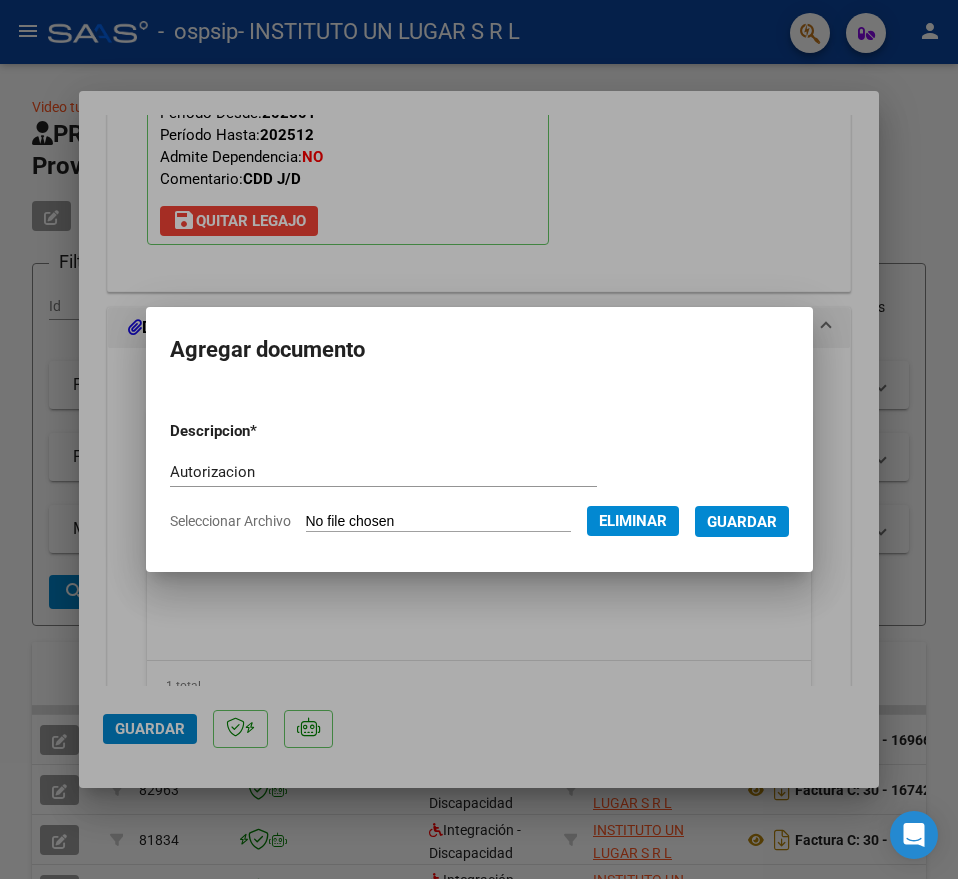 click on "Guardar" at bounding box center (742, 522) 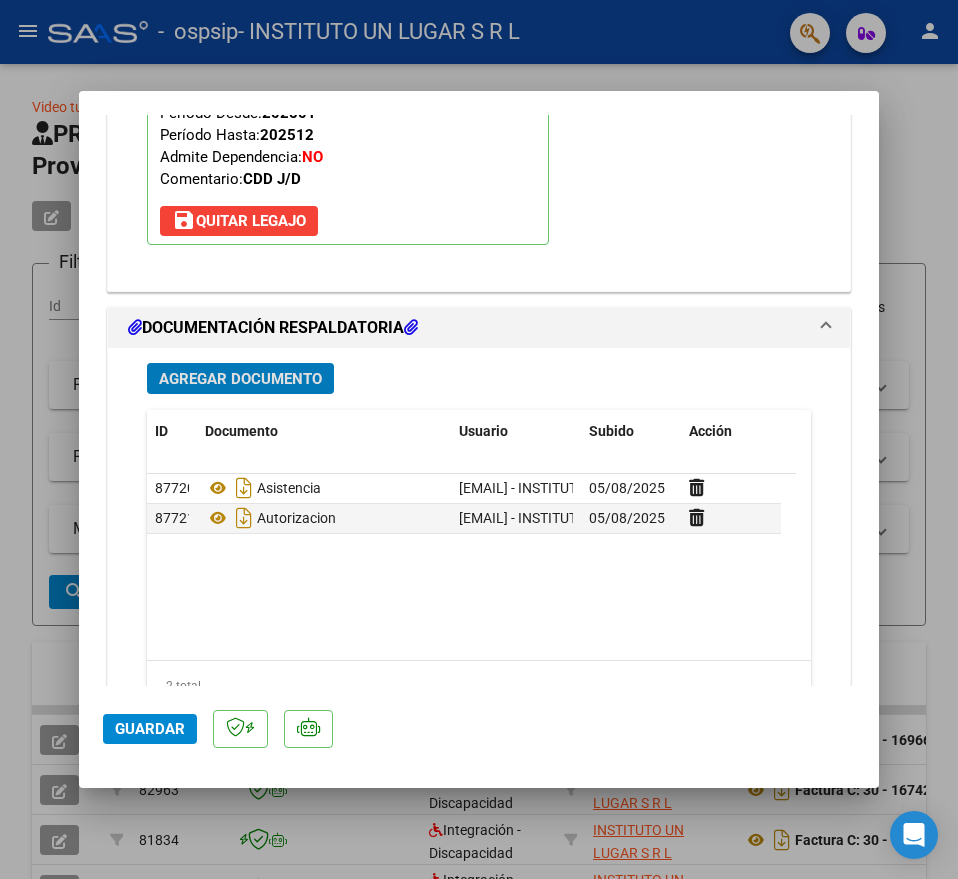 click on "Guardar" 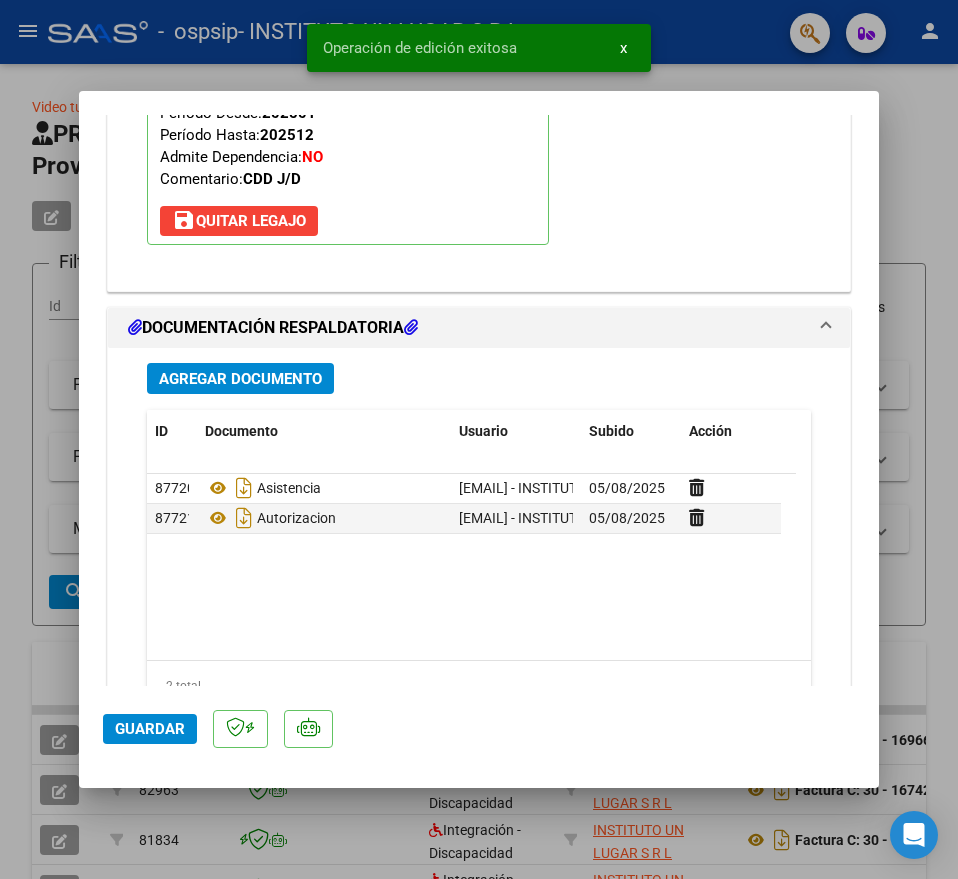 click at bounding box center [479, 439] 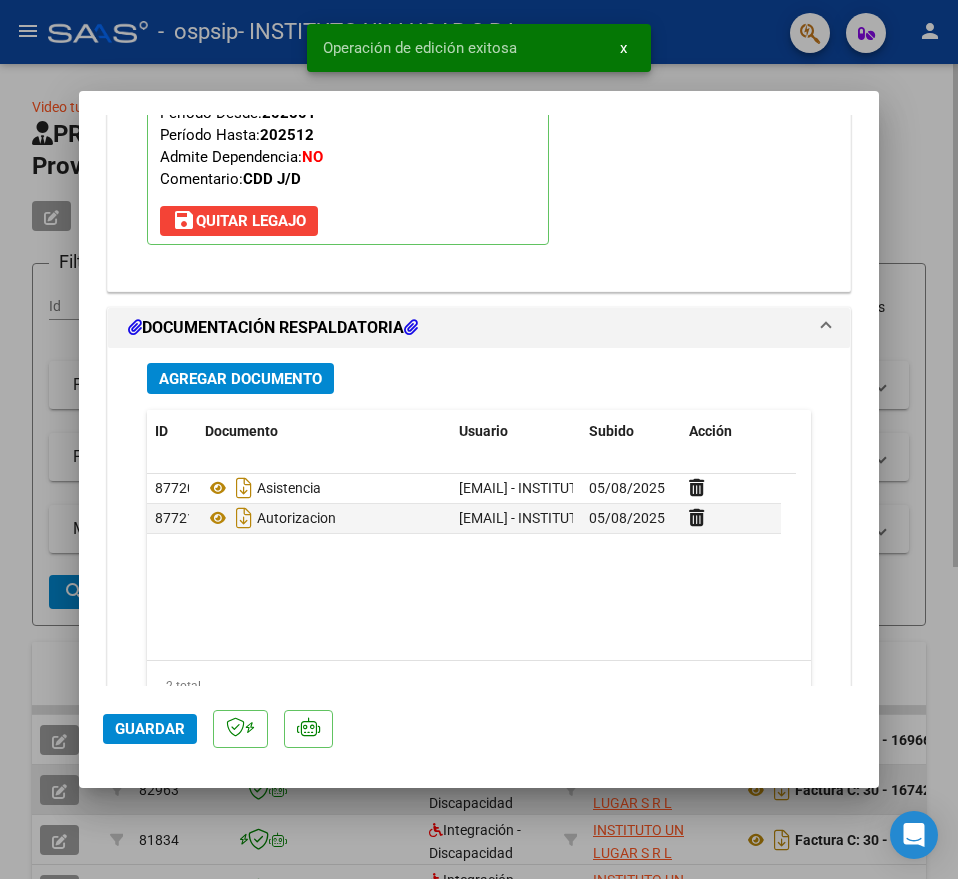 scroll, scrollTop: 0, scrollLeft: 0, axis: both 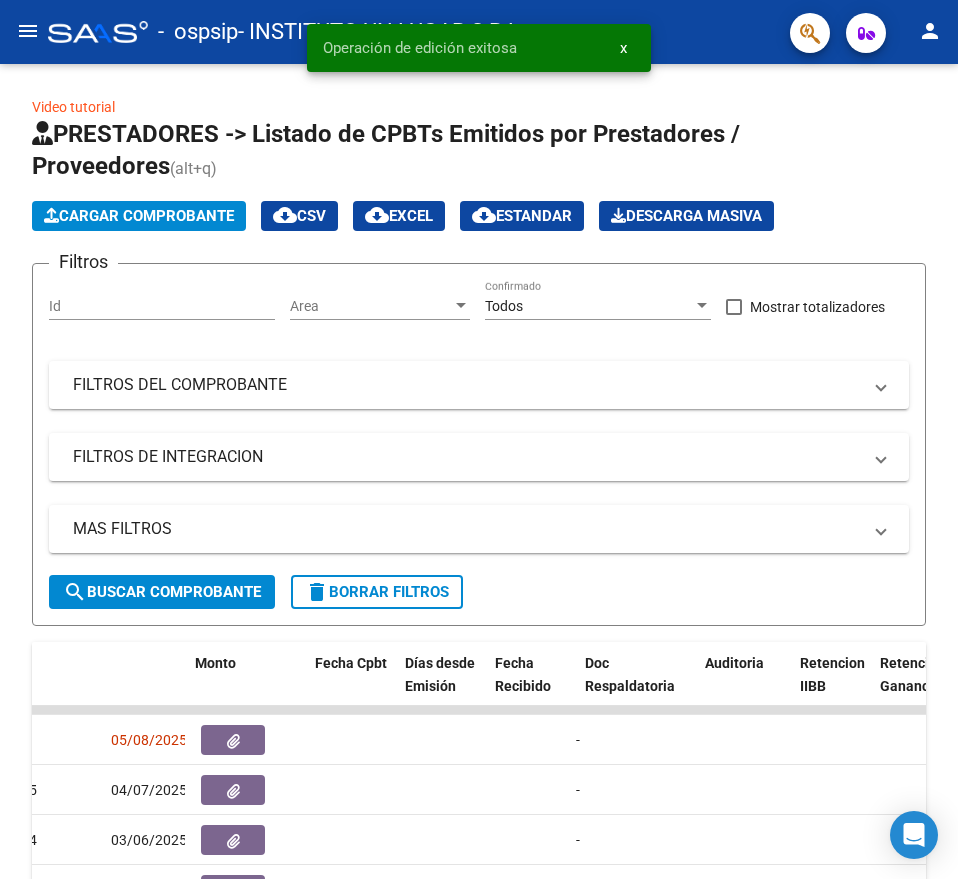 drag, startPoint x: 875, startPoint y: 733, endPoint x: 969, endPoint y: 735, distance: 94.02127 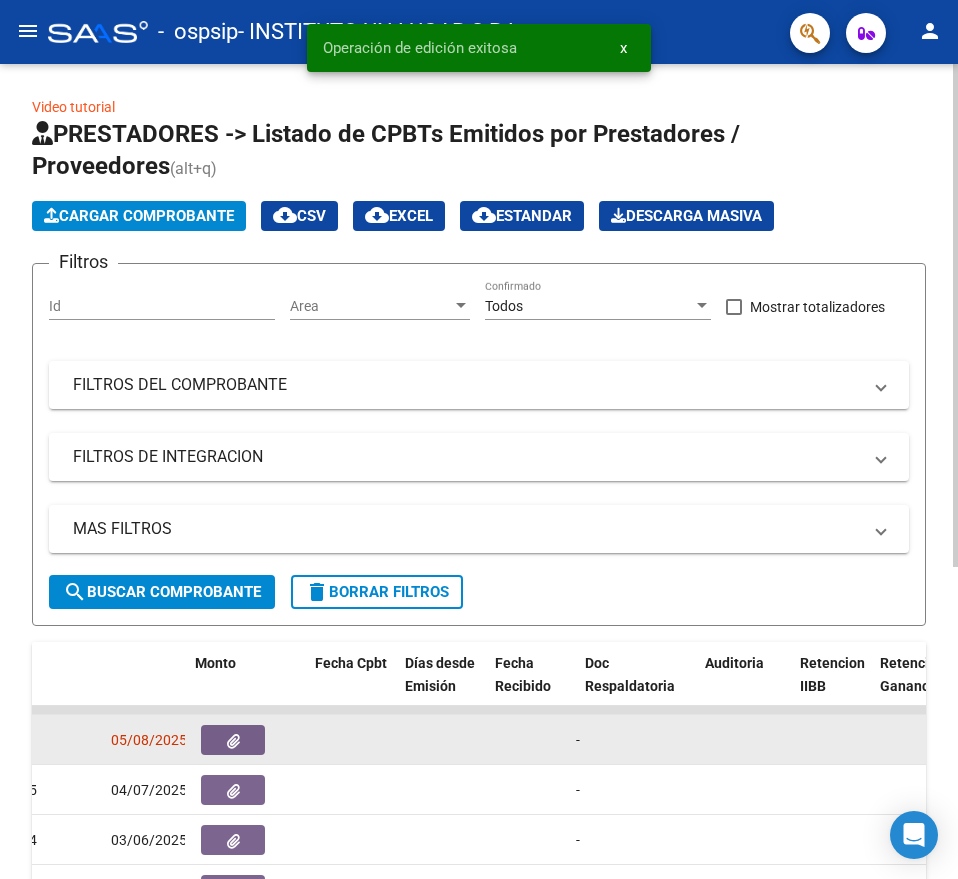 scroll, scrollTop: 0, scrollLeft: 1270, axis: horizontal 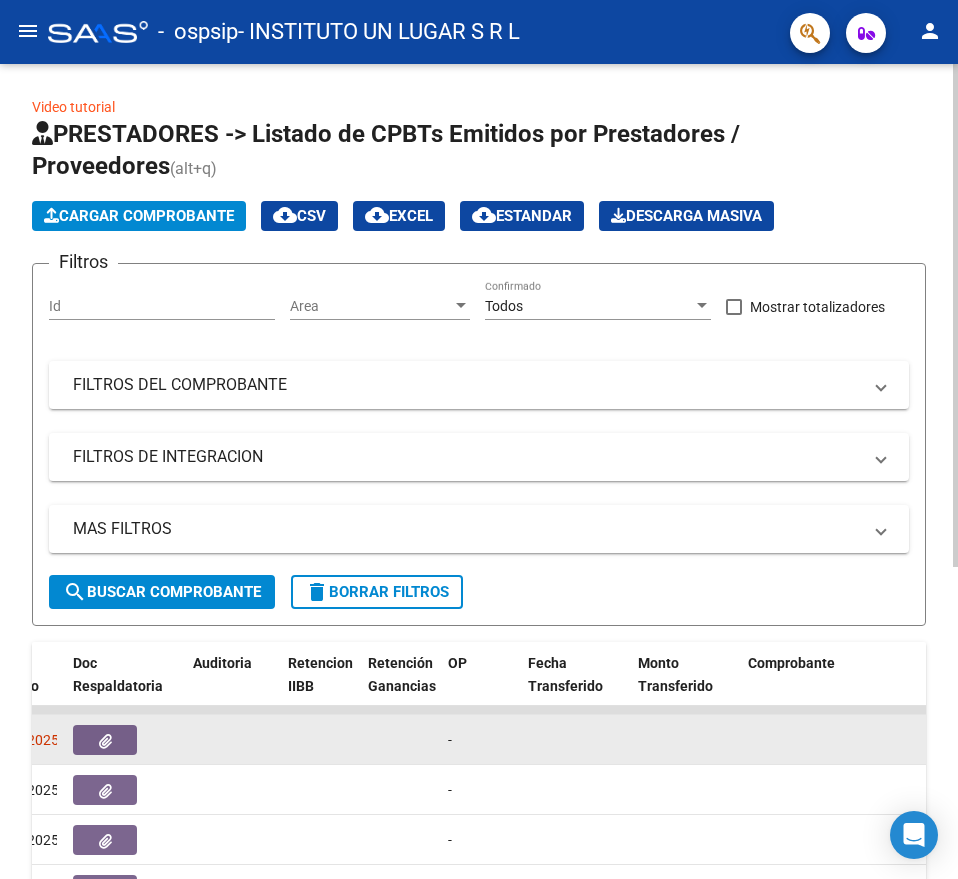click 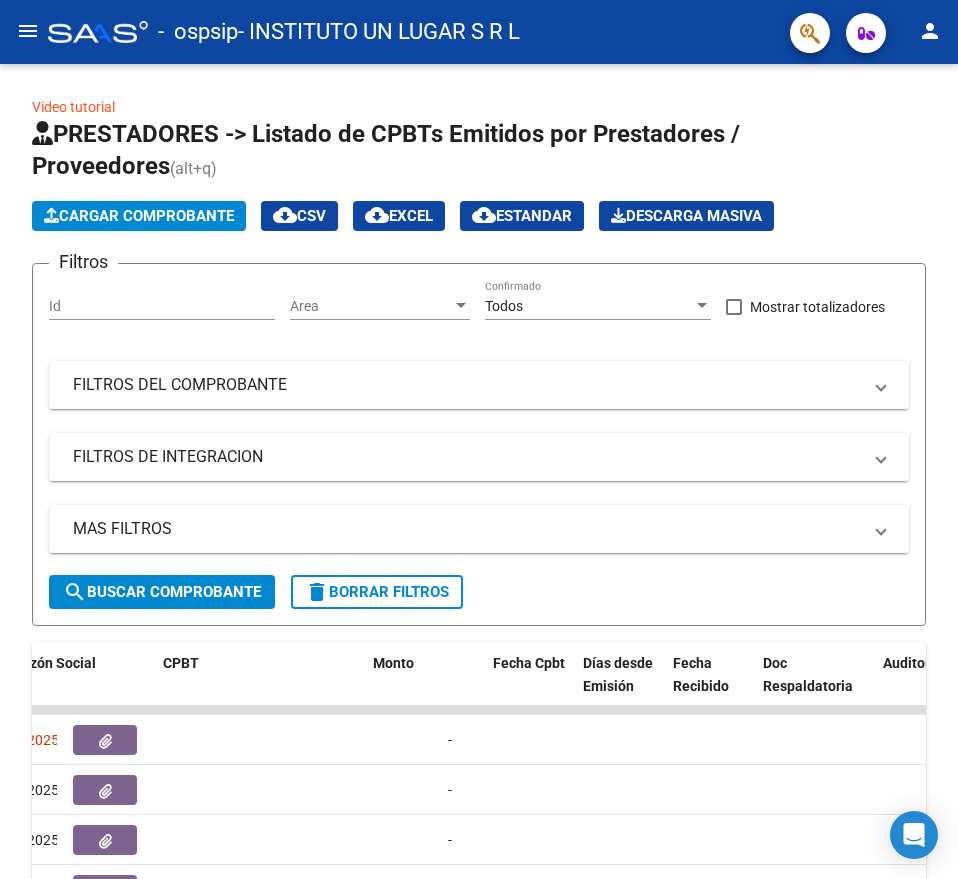 scroll, scrollTop: 0, scrollLeft: 0, axis: both 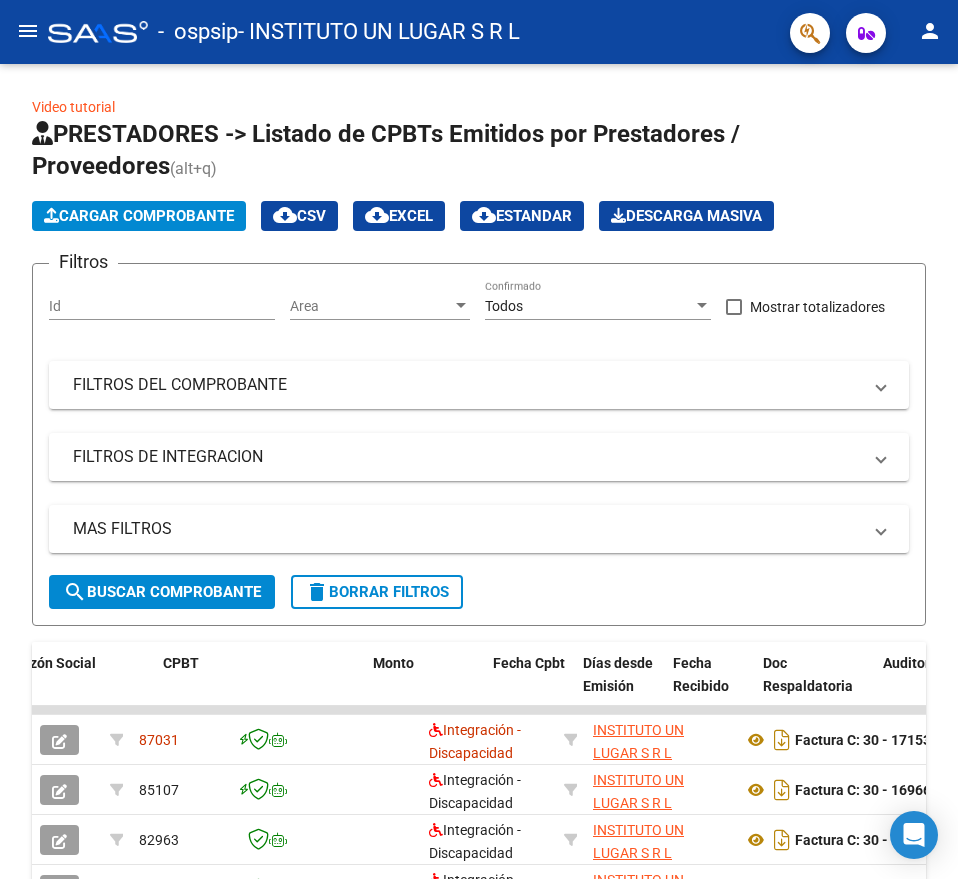drag, startPoint x: 51, startPoint y: 737, endPoint x: -85, endPoint y: 729, distance: 136.23509 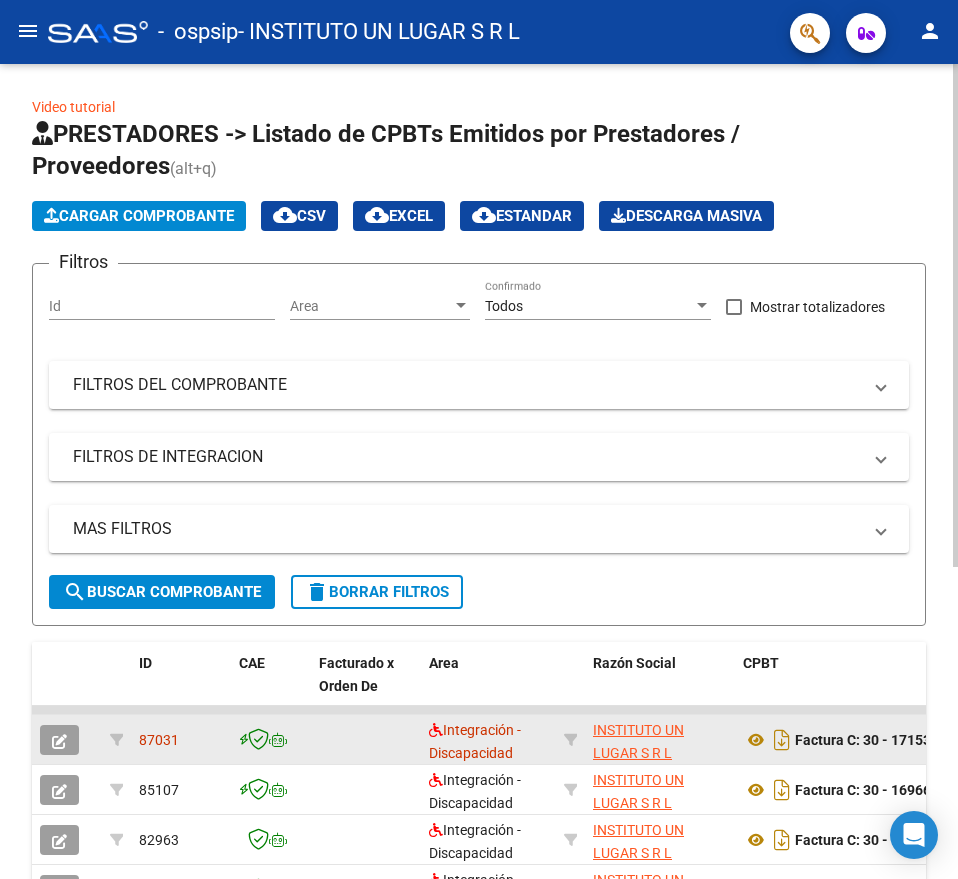 click on "Factura C: 30 - 17153" 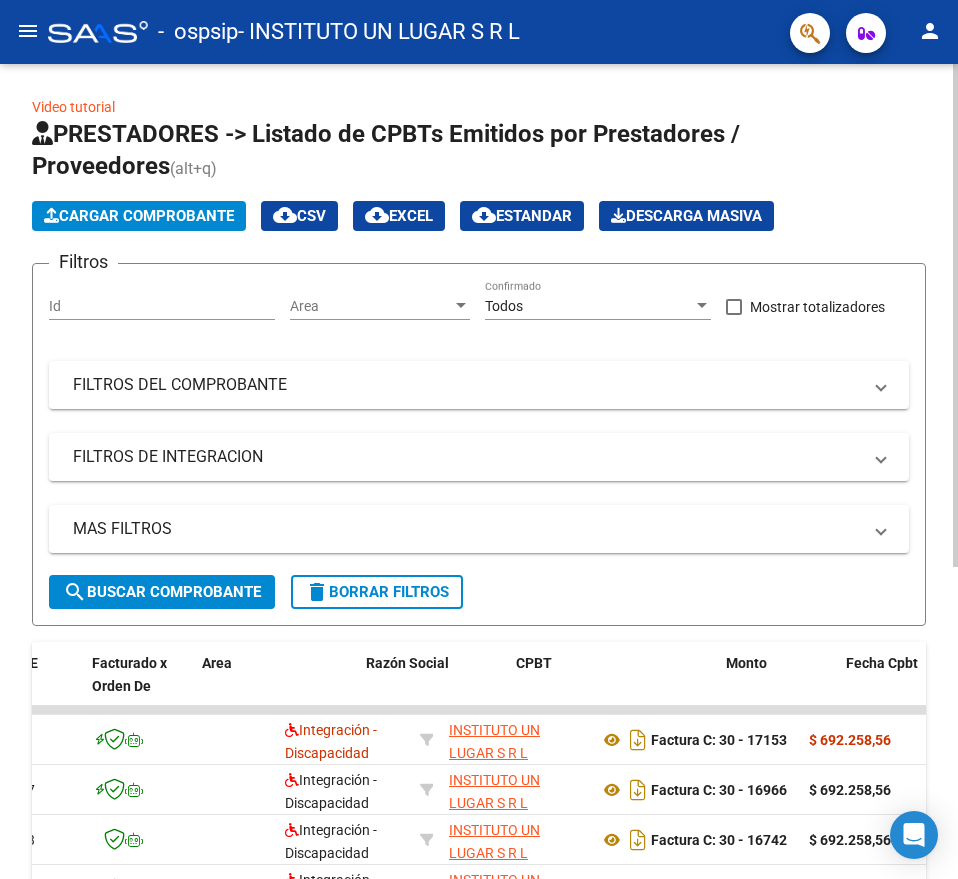 drag, startPoint x: 904, startPoint y: 744, endPoint x: 933, endPoint y: 748, distance: 29.274563 